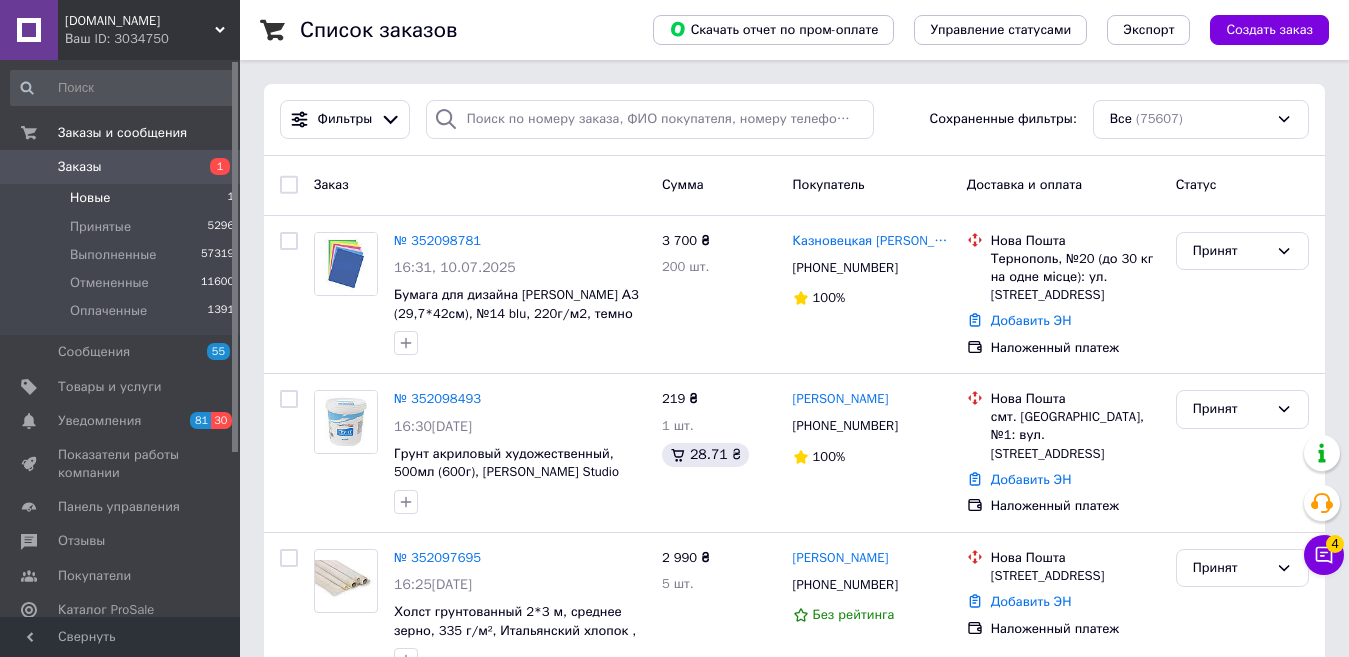 scroll, scrollTop: 0, scrollLeft: 0, axis: both 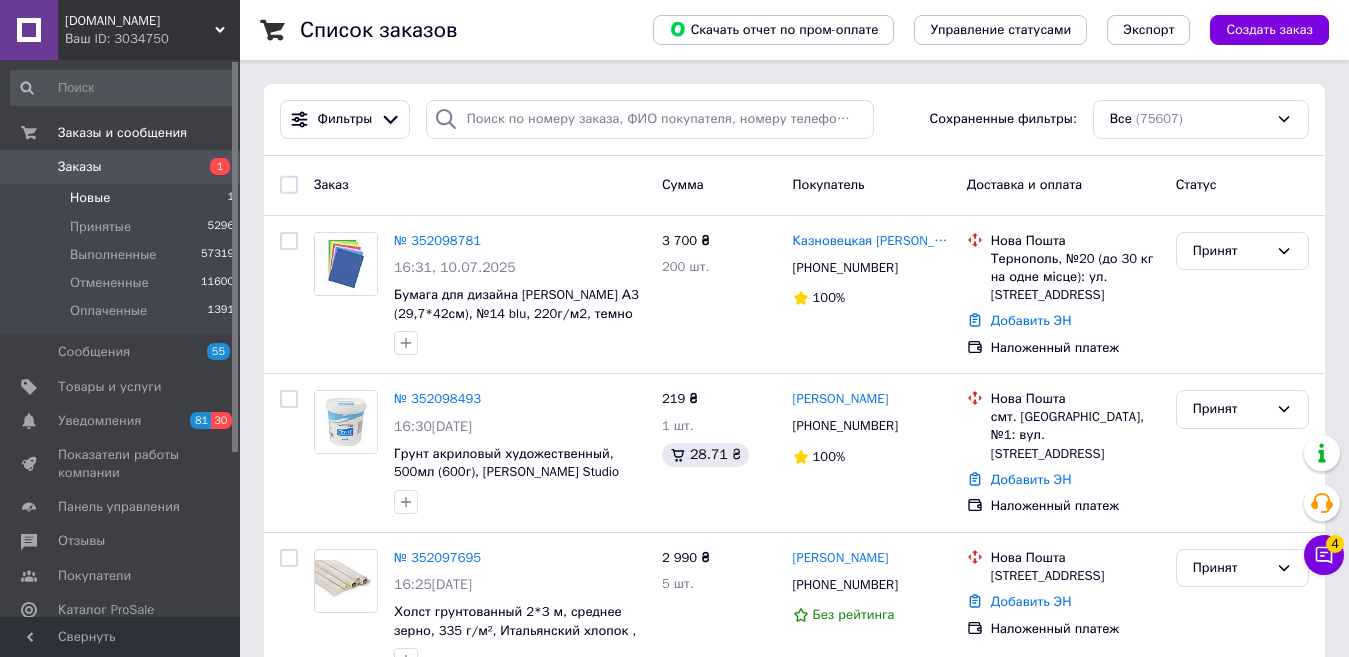 click on "Новые 1" at bounding box center [123, 198] 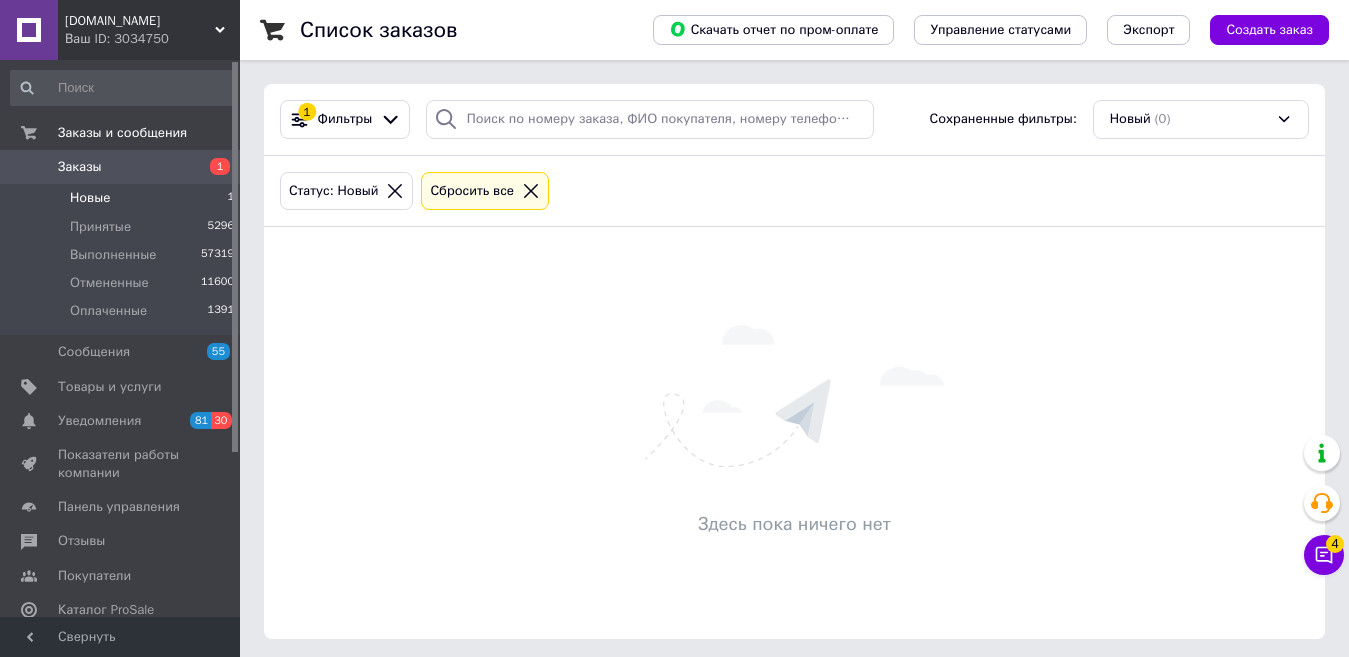 click 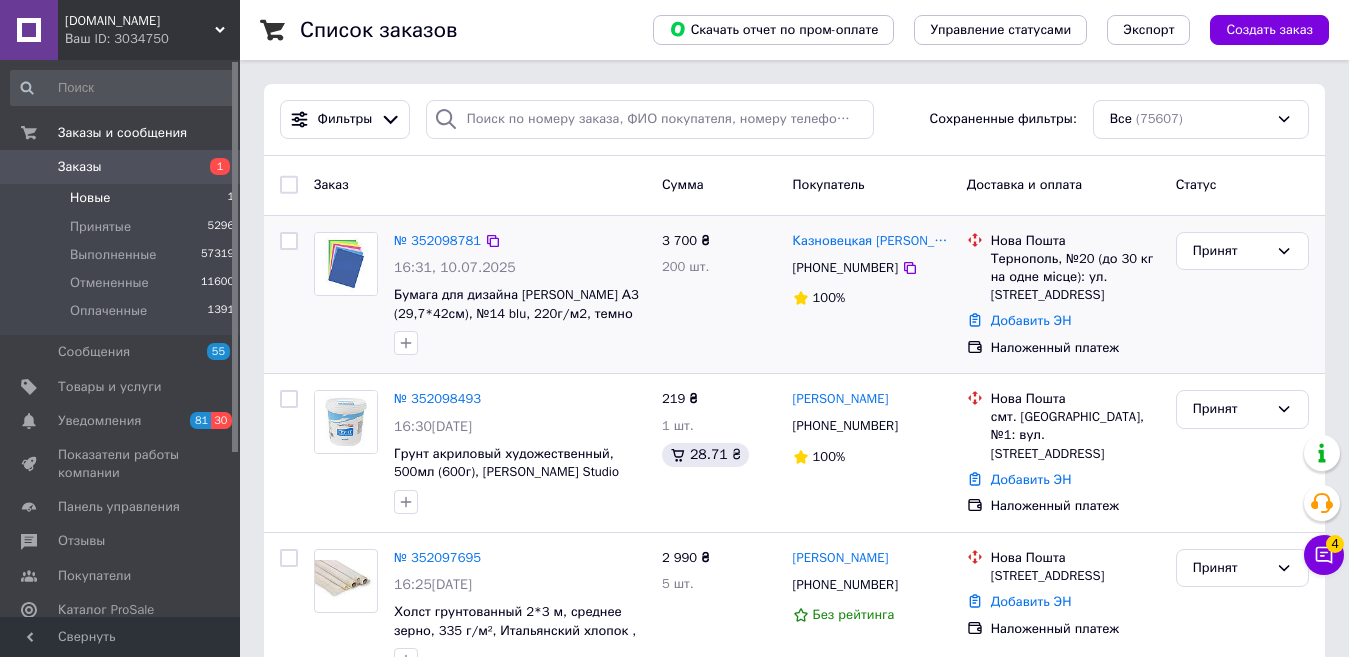 click on "3 700 ₴ 200 шт." at bounding box center (719, 295) 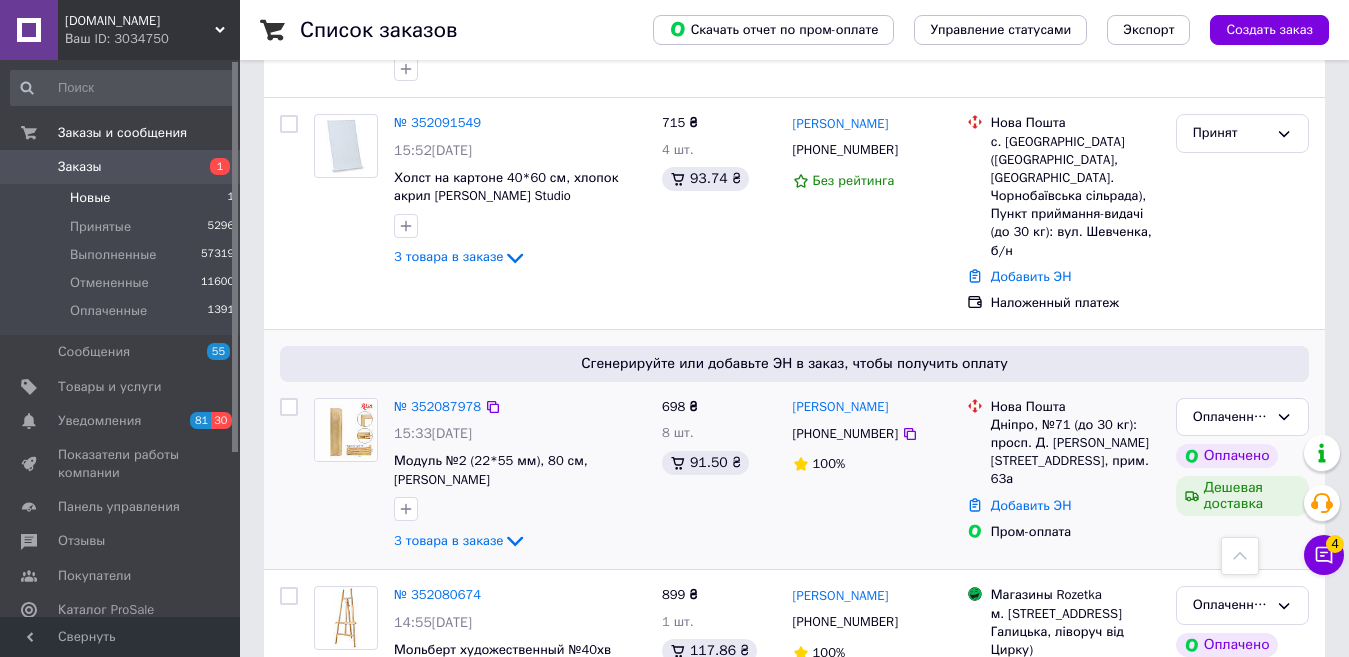 scroll, scrollTop: 600, scrollLeft: 0, axis: vertical 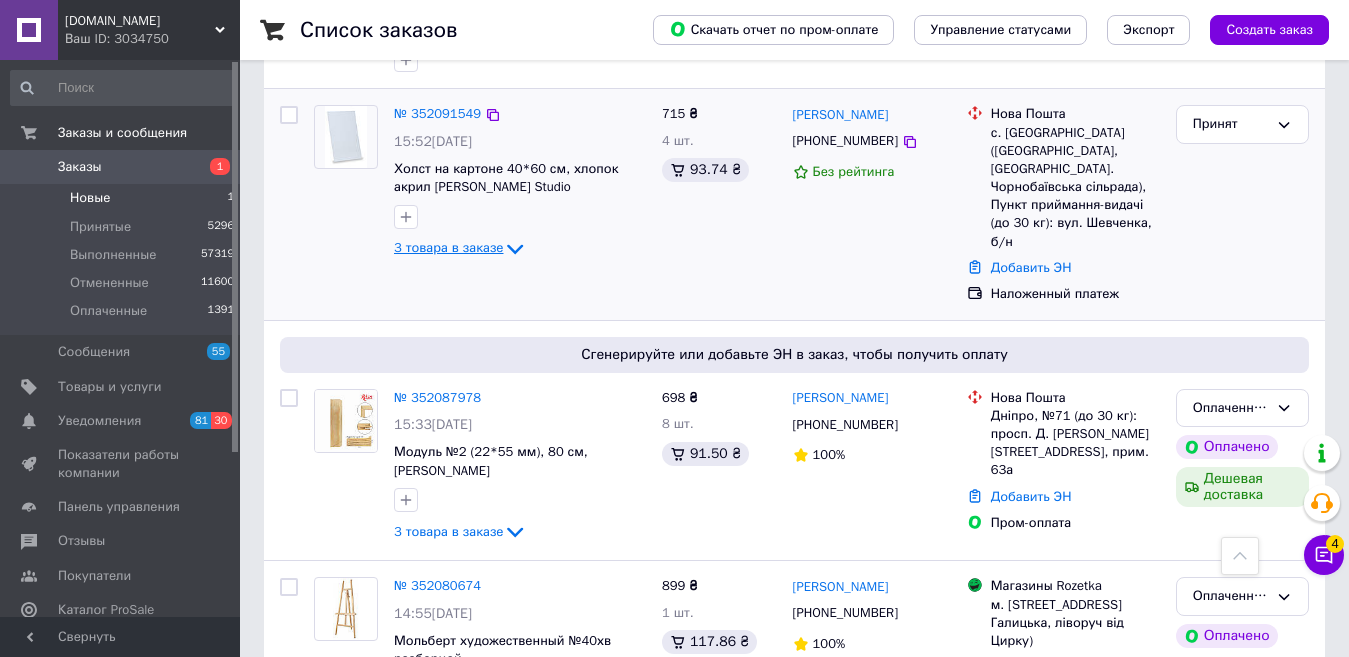 click 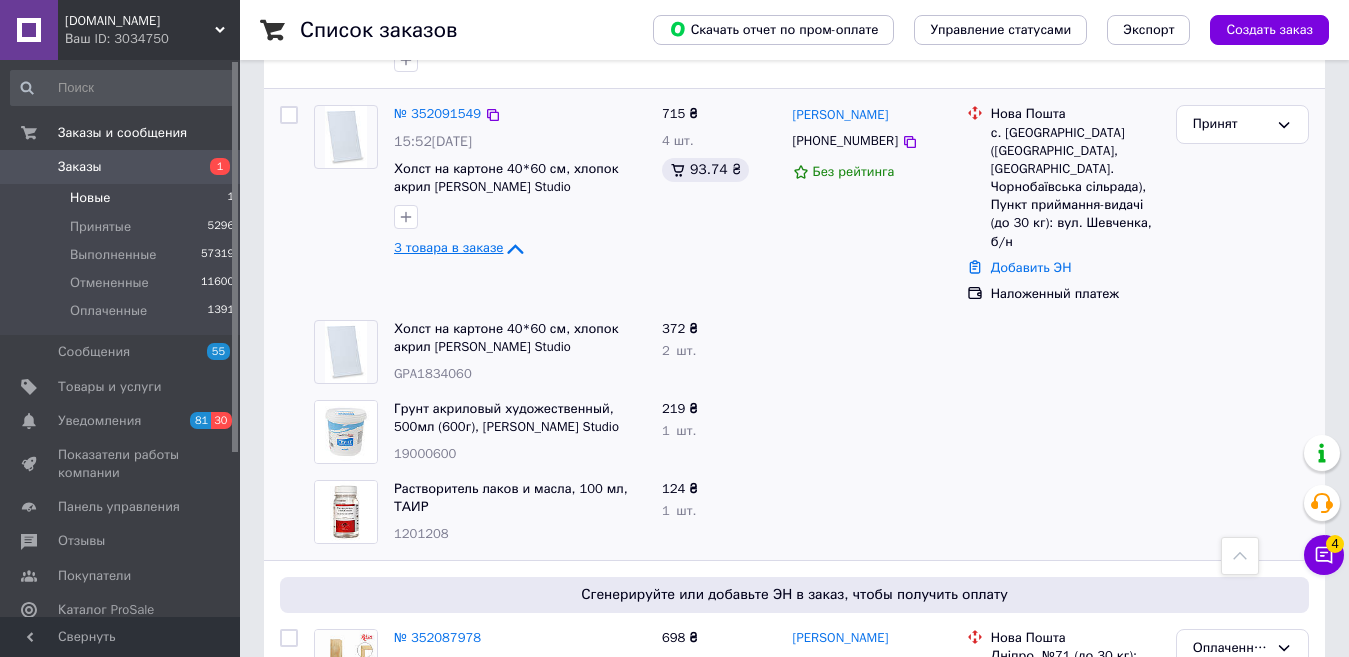 click on "715 ₴ 4 шт. 93.74 ₴" at bounding box center [719, 204] 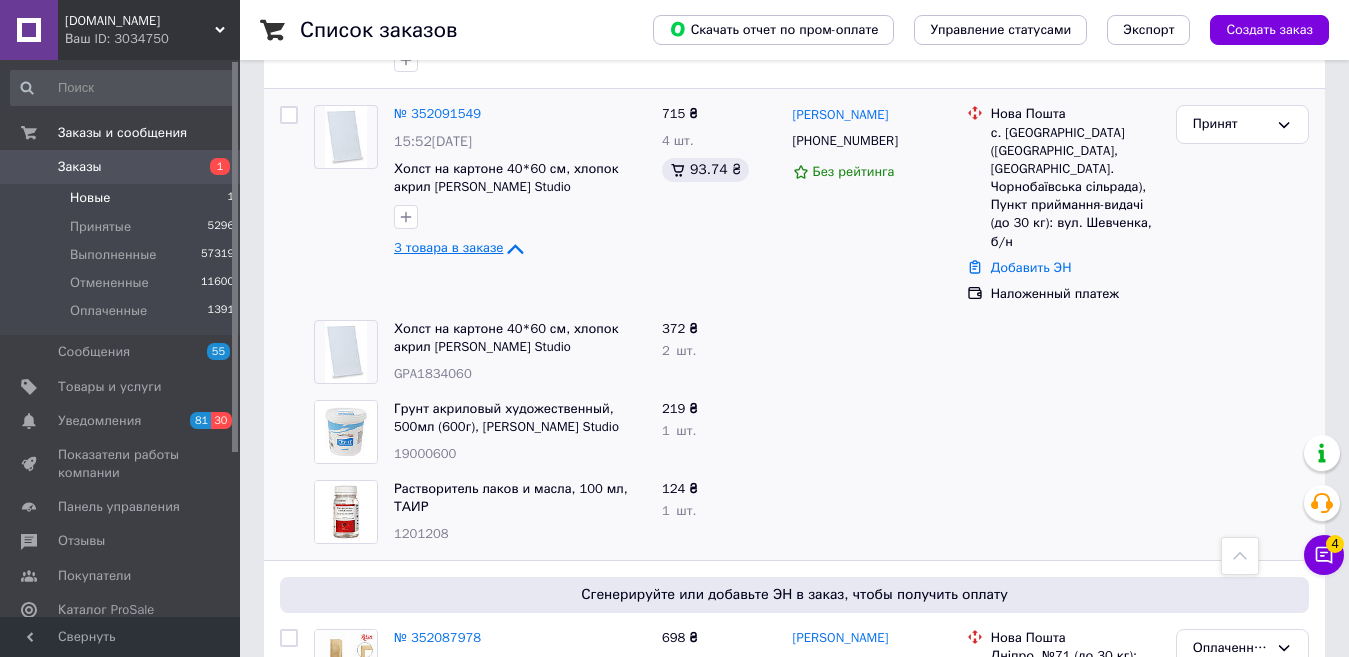 click on "3 товара в заказе" at bounding box center (448, 248) 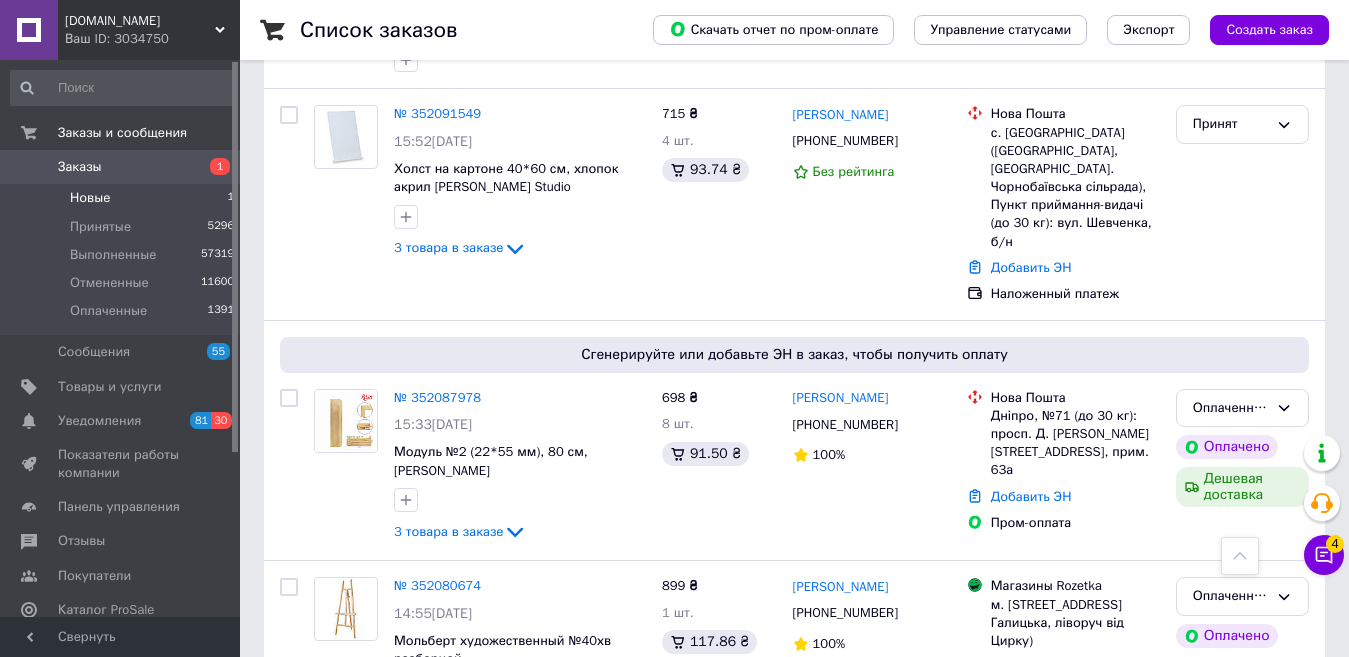 click on "715 ₴ 4 шт. 93.74 ₴" at bounding box center (719, 204) 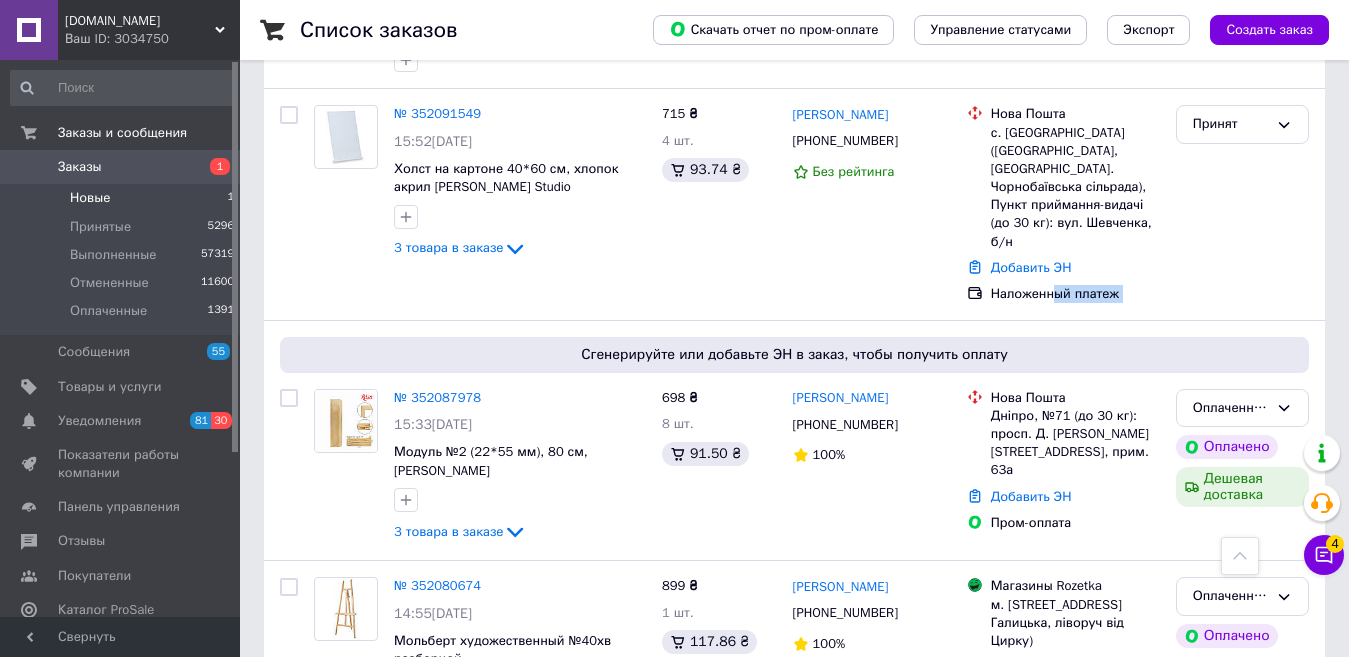 drag, startPoint x: 1183, startPoint y: 263, endPoint x: 846, endPoint y: 263, distance: 337 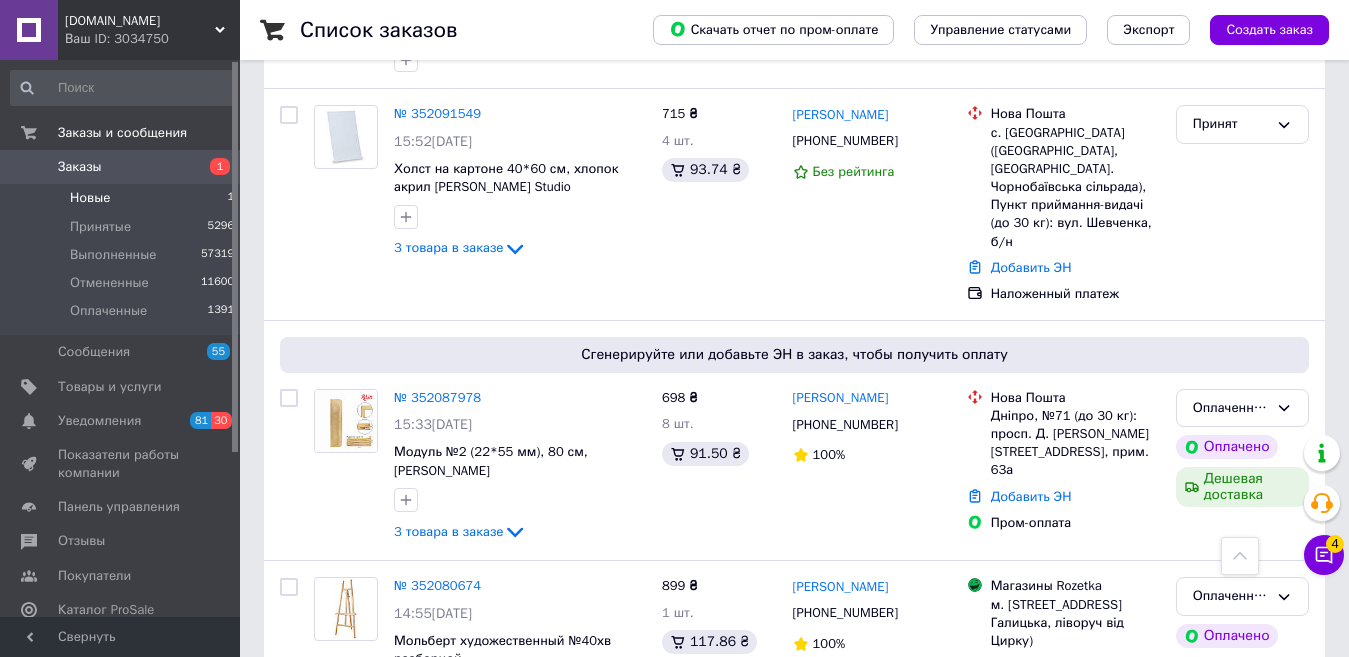 click on "715 ₴ 4 шт. 93.74 ₴" at bounding box center [719, 204] 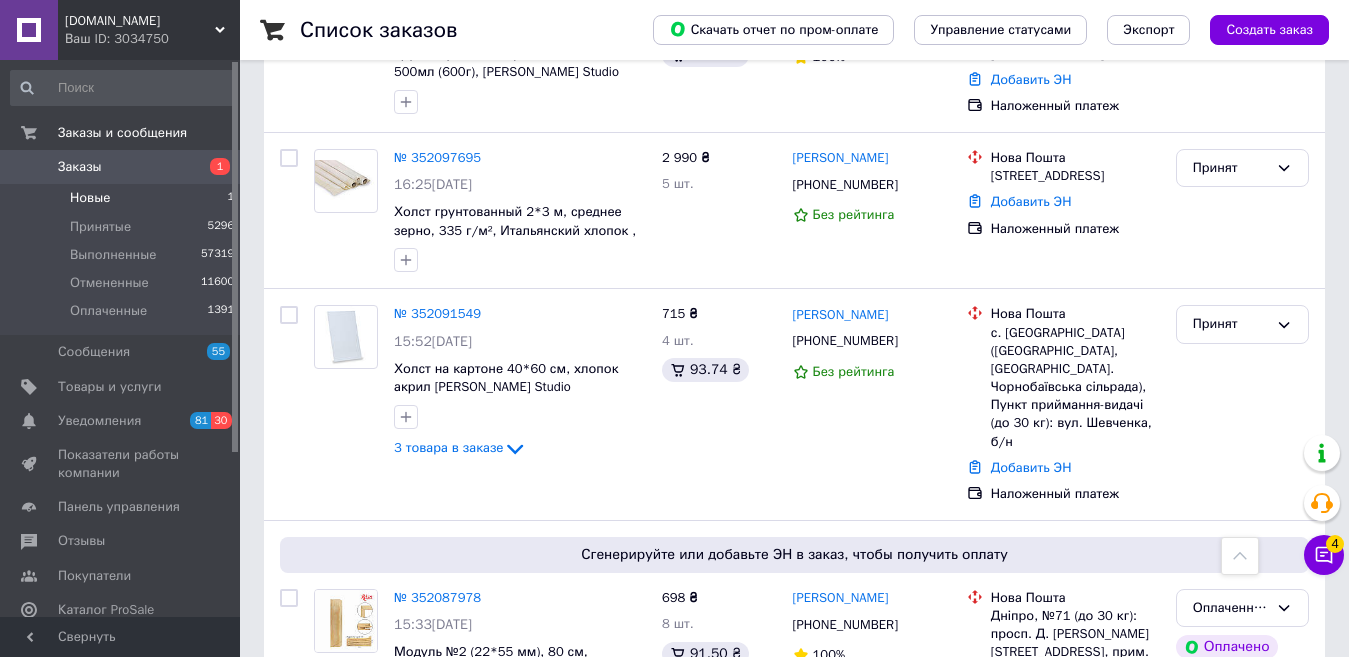 scroll, scrollTop: 0, scrollLeft: 0, axis: both 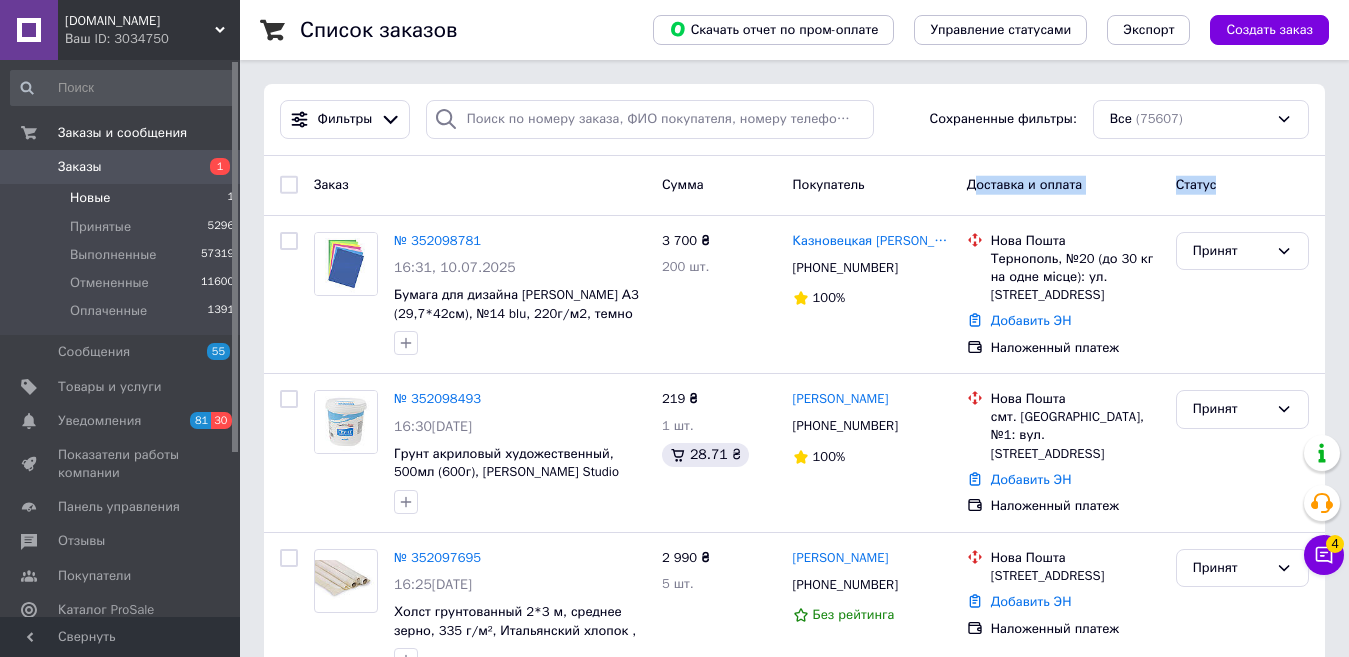 drag, startPoint x: 1258, startPoint y: 183, endPoint x: 859, endPoint y: 197, distance: 399.24554 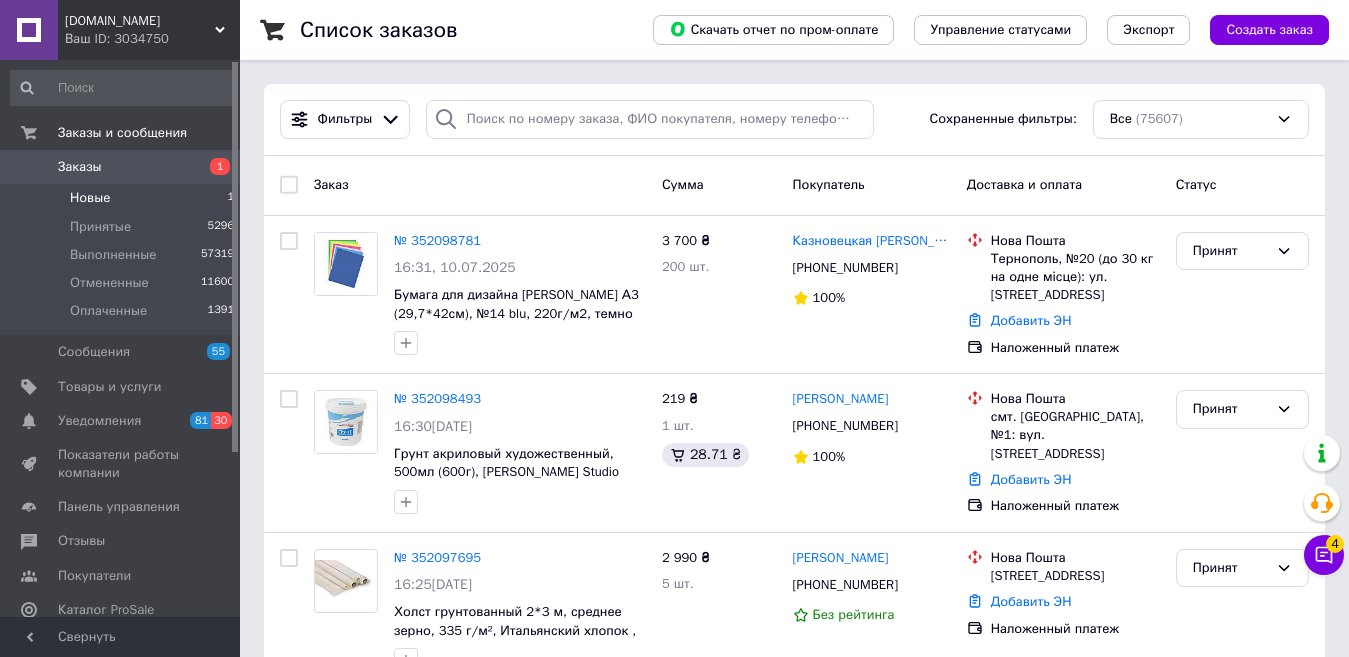 click on "Покупатель" at bounding box center (872, 185) 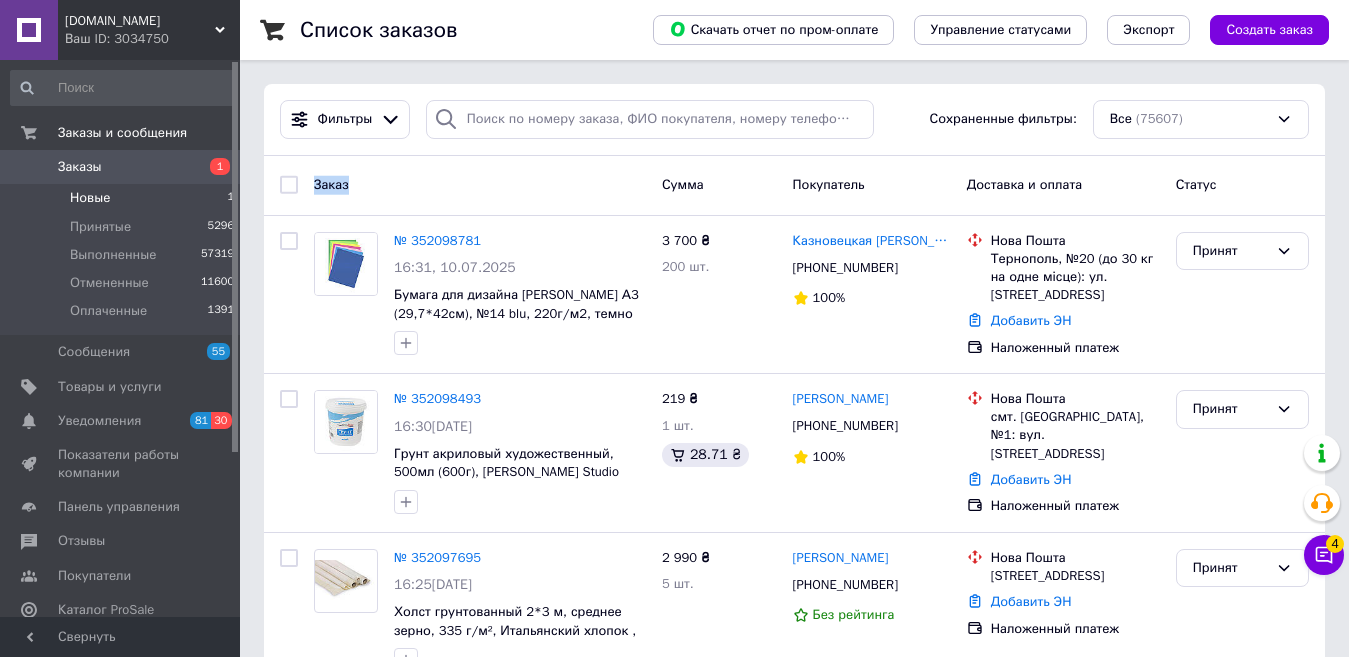 drag, startPoint x: 343, startPoint y: 185, endPoint x: 405, endPoint y: 193, distance: 62.514 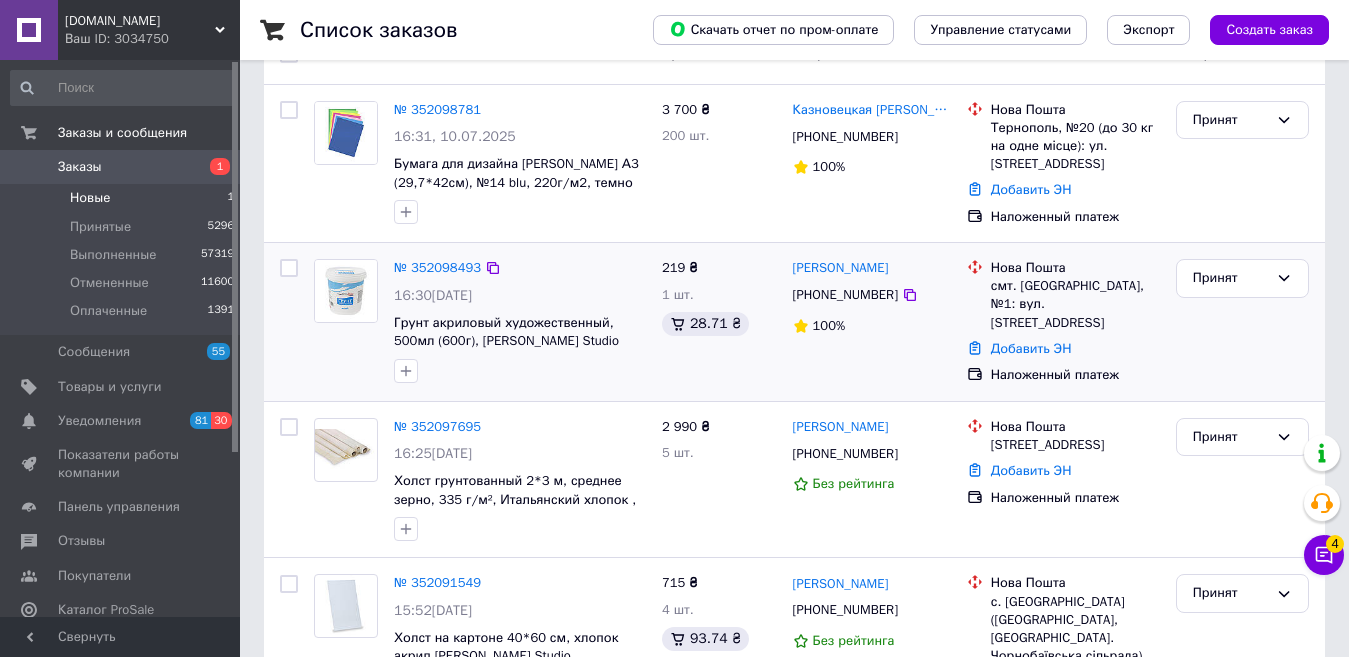 scroll, scrollTop: 200, scrollLeft: 0, axis: vertical 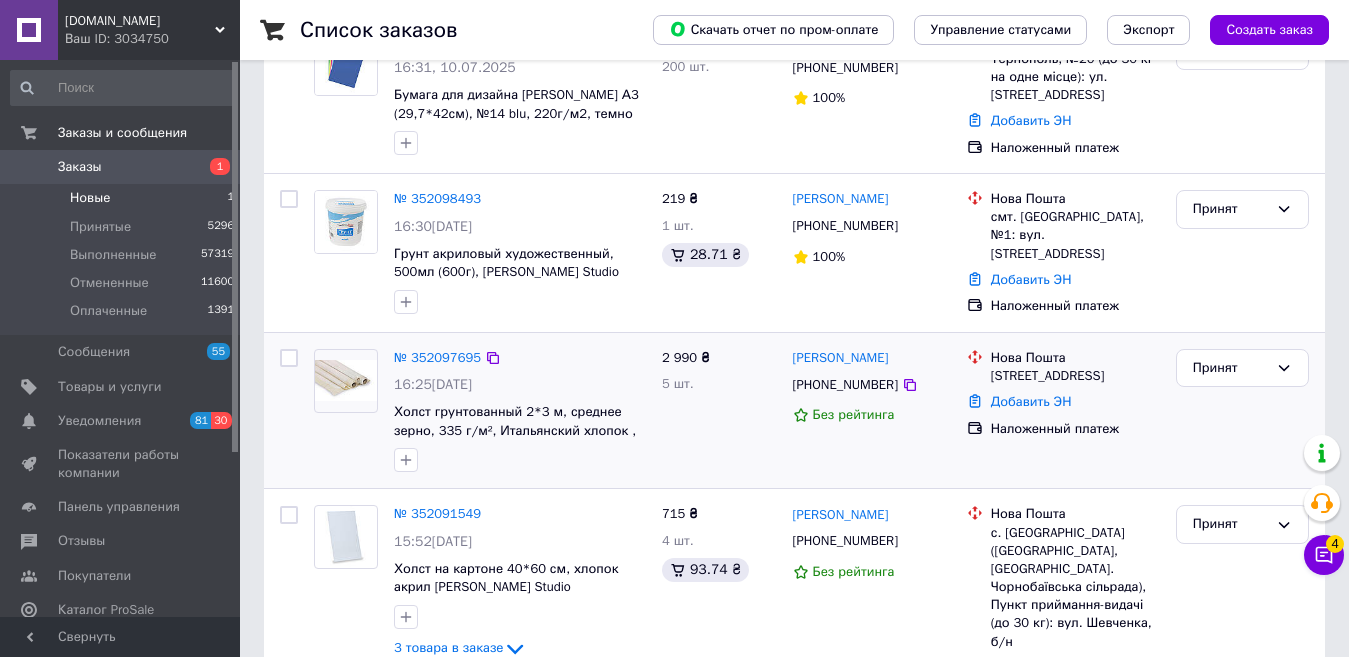 click on "16:25[DATE]" at bounding box center [520, 385] 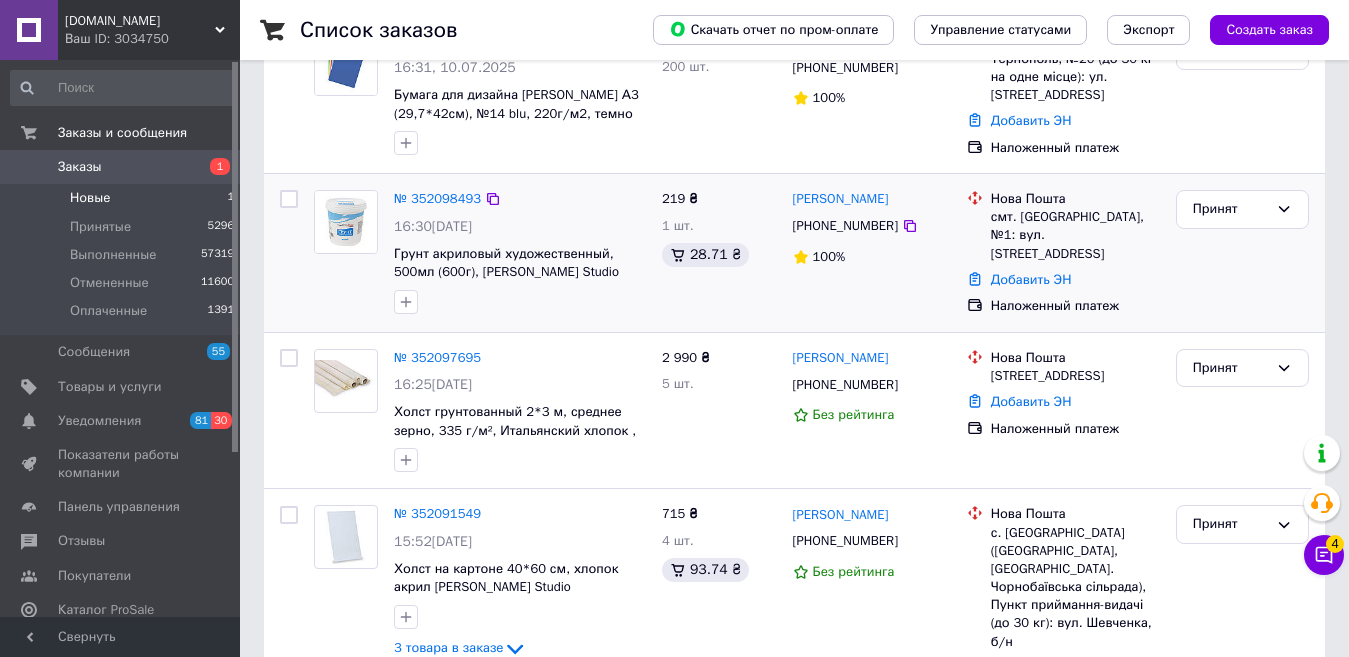 click at bounding box center [520, 302] 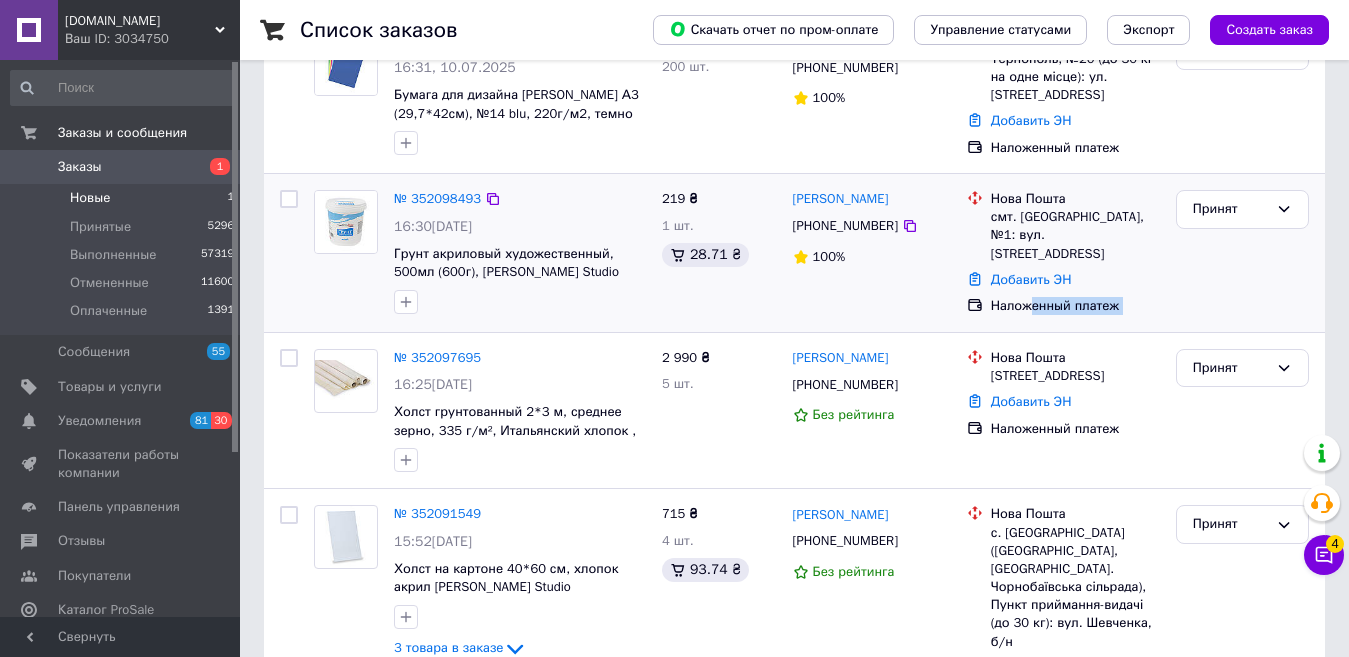 drag, startPoint x: 1234, startPoint y: 286, endPoint x: 945, endPoint y: 318, distance: 290.76624 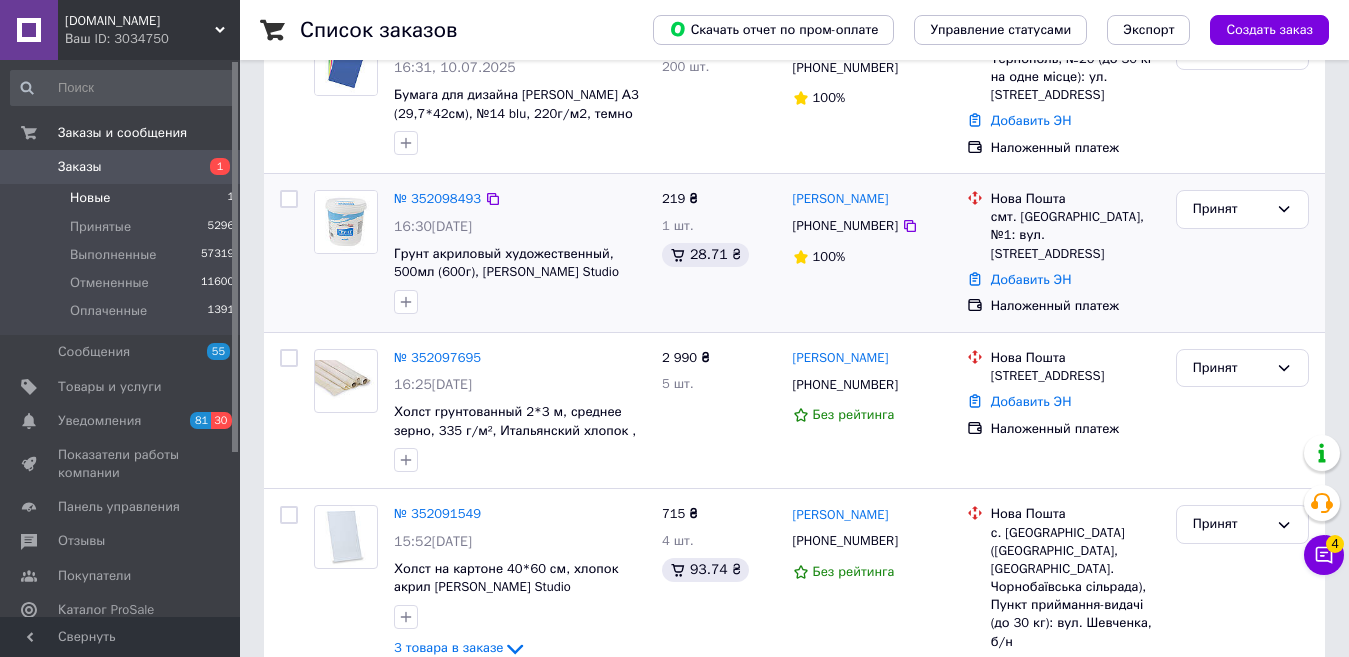 click on "[PERSON_NAME] [PHONE_NUMBER] 100%" at bounding box center [872, 253] 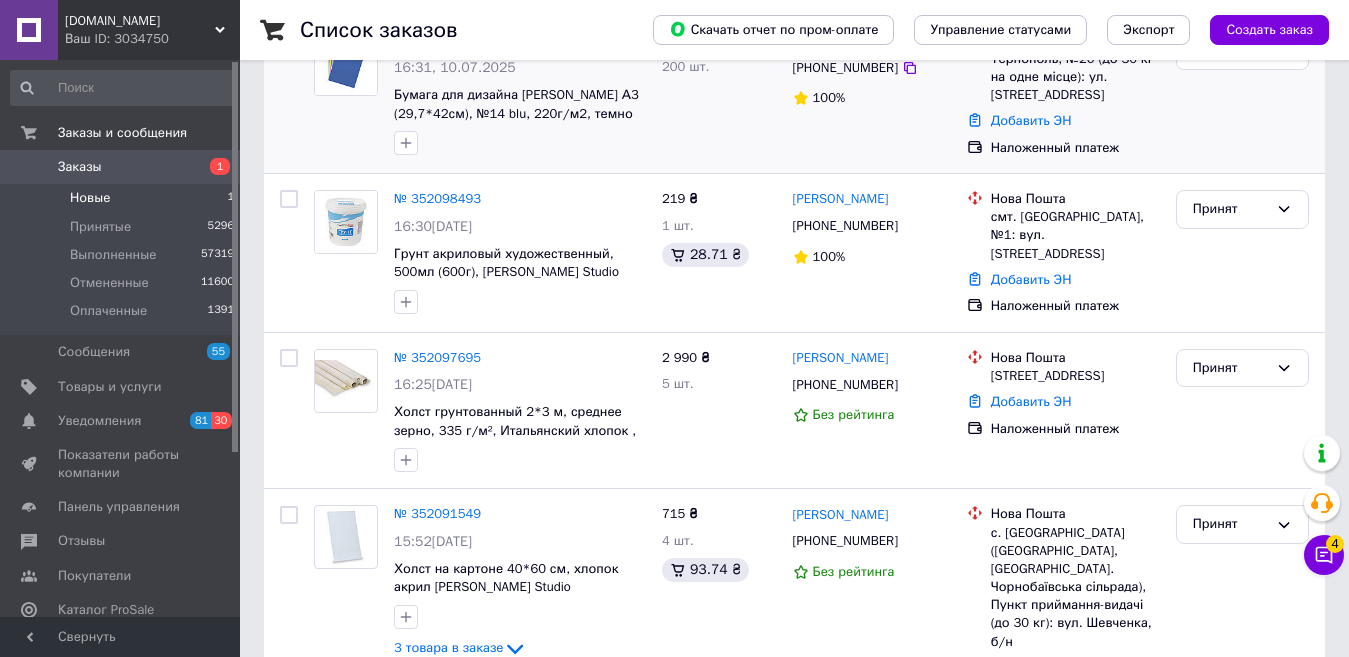 click on "3 700 ₴ 200 шт." at bounding box center [719, 95] 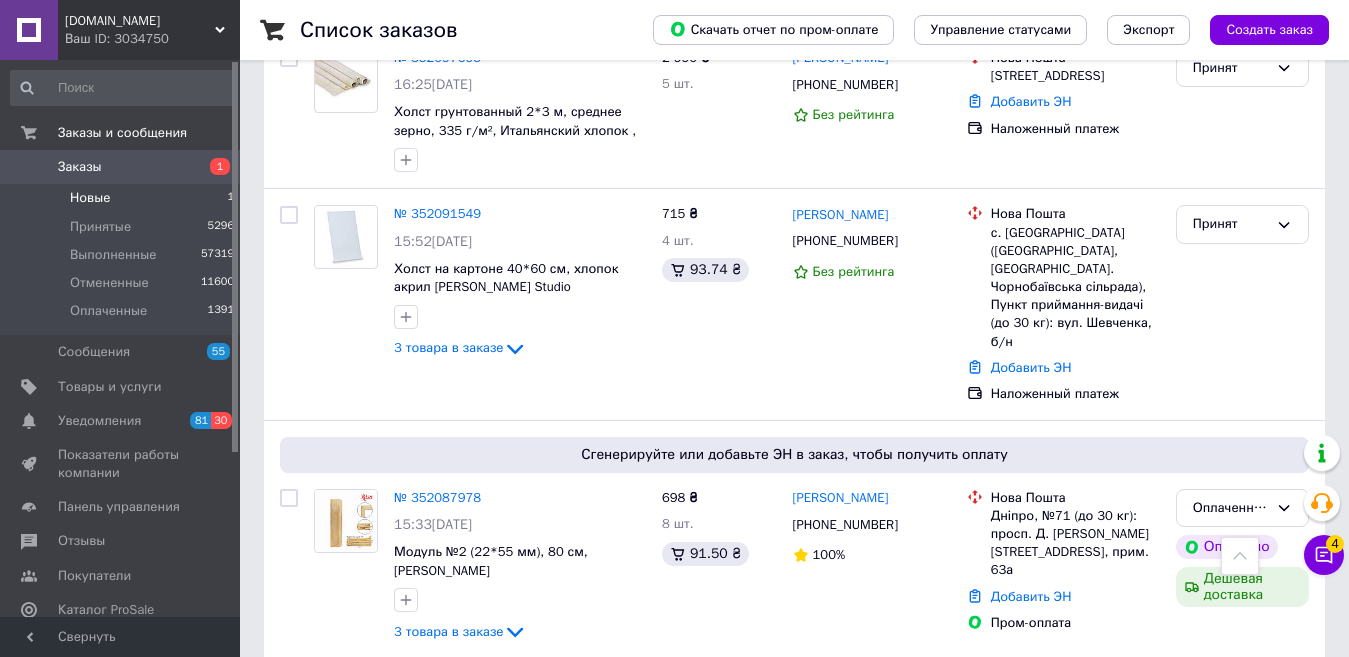 scroll, scrollTop: 300, scrollLeft: 0, axis: vertical 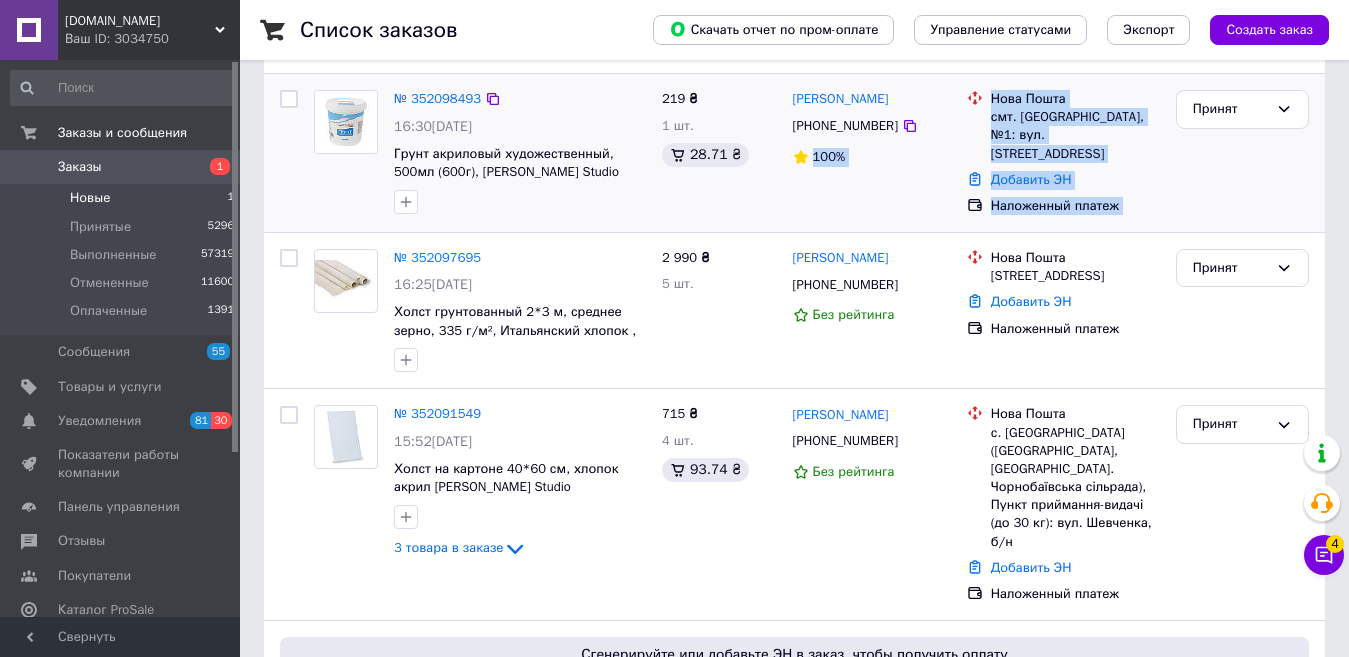 drag, startPoint x: 1175, startPoint y: 203, endPoint x: 788, endPoint y: 210, distance: 387.0633 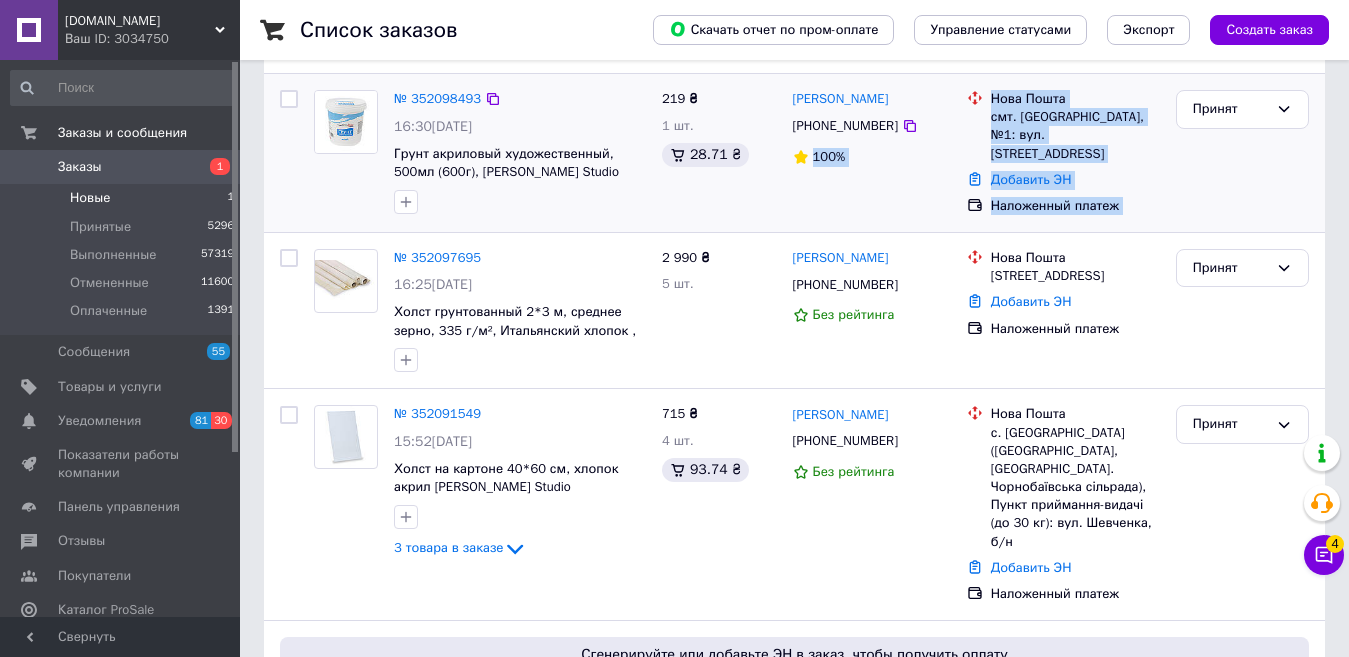 click on "№ 352098493 16:30[DATE] Грунт акриловый художественный, 500мл (600г), [PERSON_NAME] Studio 219 ₴ 1 шт. 28.71 ₴ [PERSON_NAME] [PHONE_NUMBER] 100% [GEOGRAPHIC_DATA]. [GEOGRAPHIC_DATA], №1: вул. [STREET_ADDRESS] Добавить ЭН Наложенный платеж Принят" at bounding box center (794, 153) 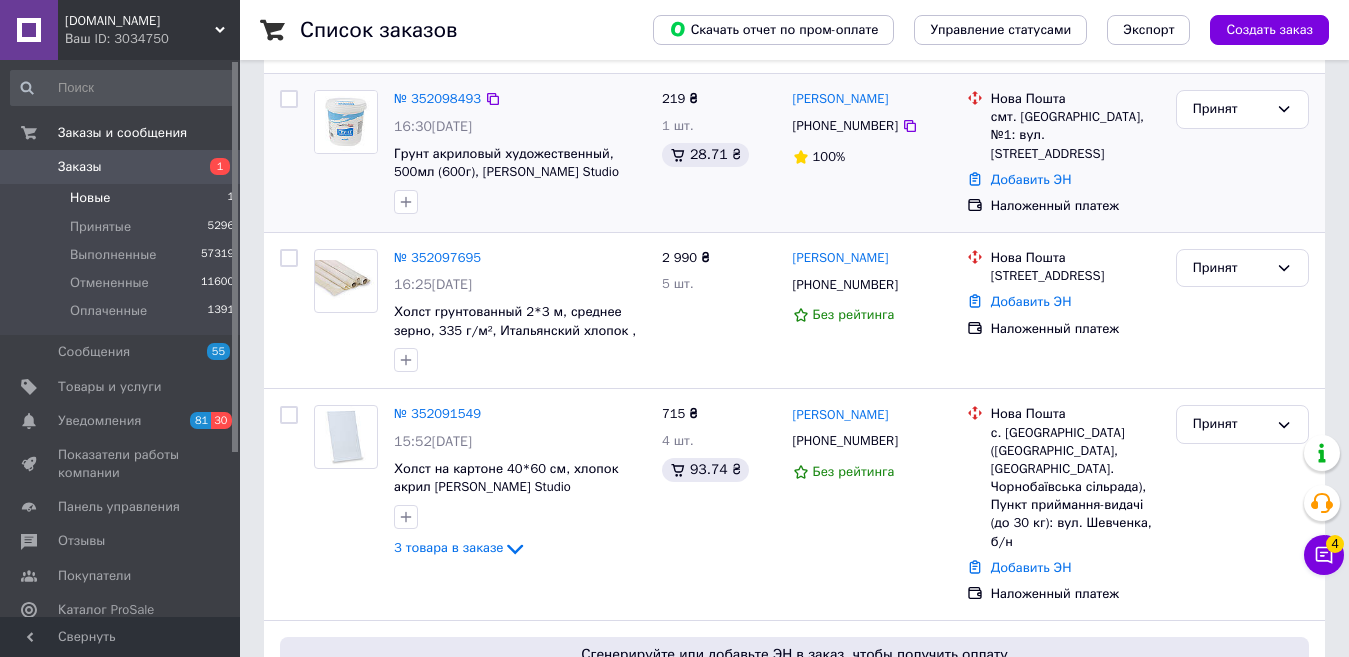 drag, startPoint x: 762, startPoint y: 210, endPoint x: 635, endPoint y: 163, distance: 135.41788 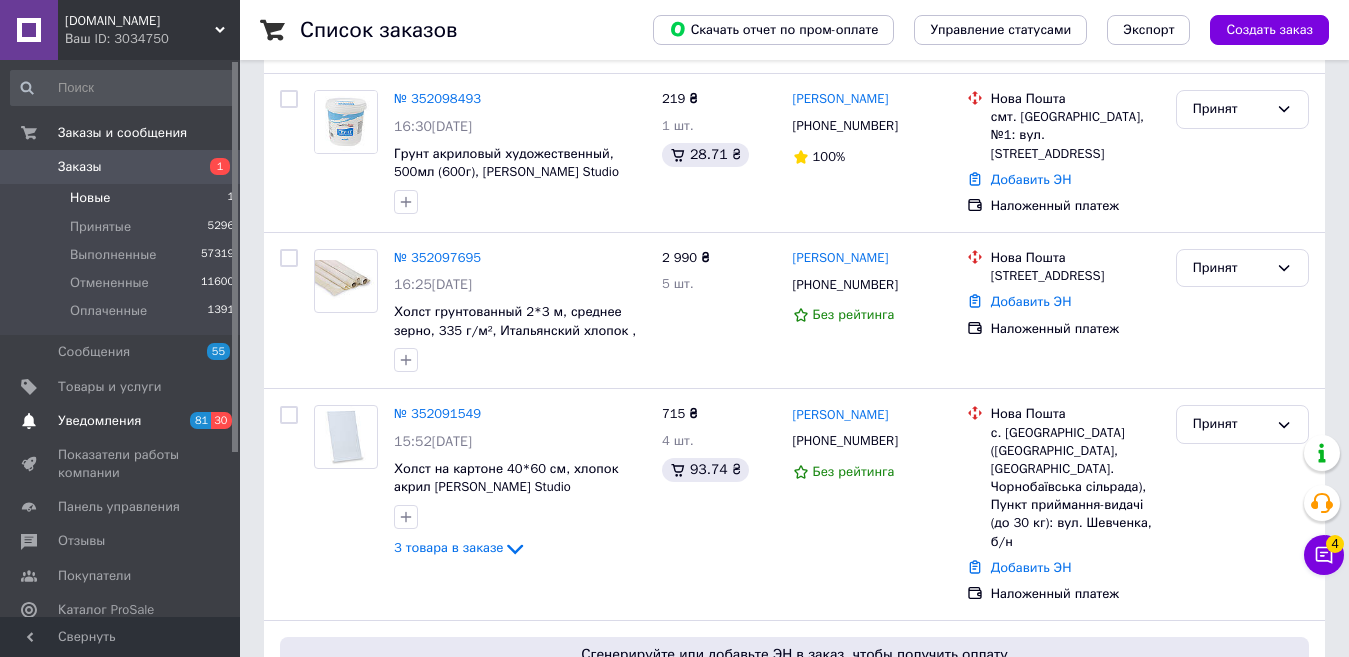 click on "Уведомления" at bounding box center [121, 421] 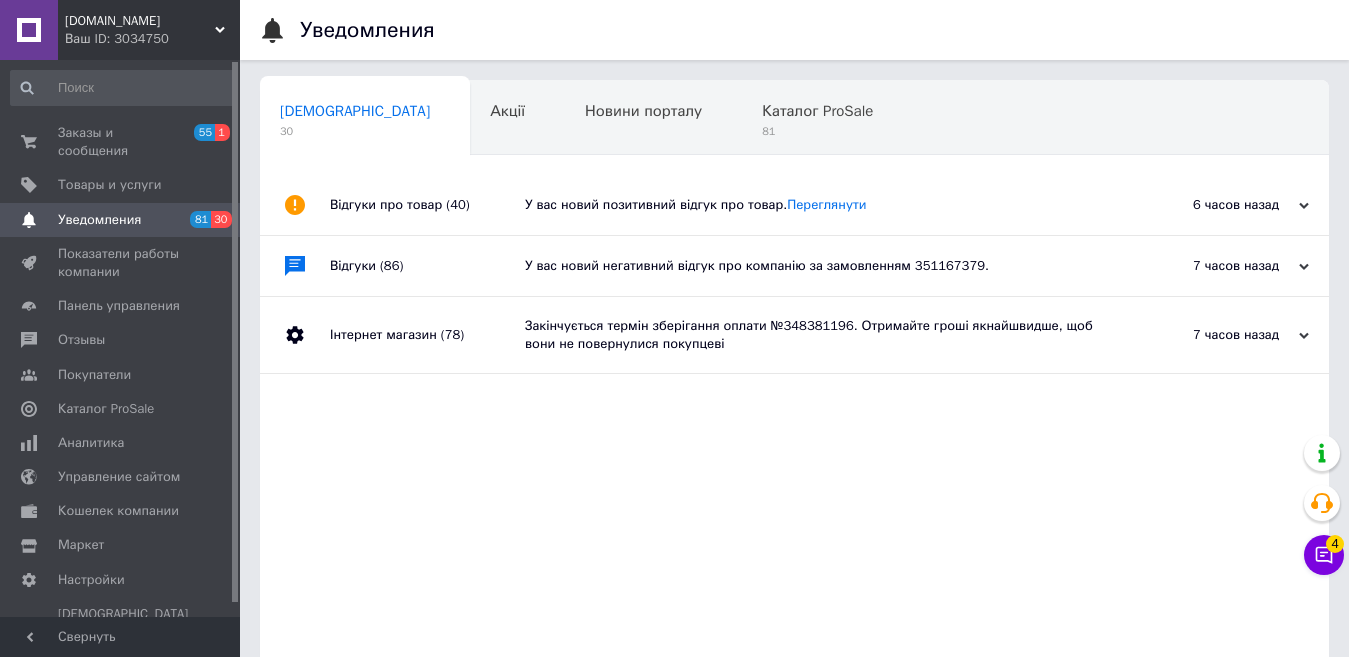 click on "Уведомления" at bounding box center [121, 220] 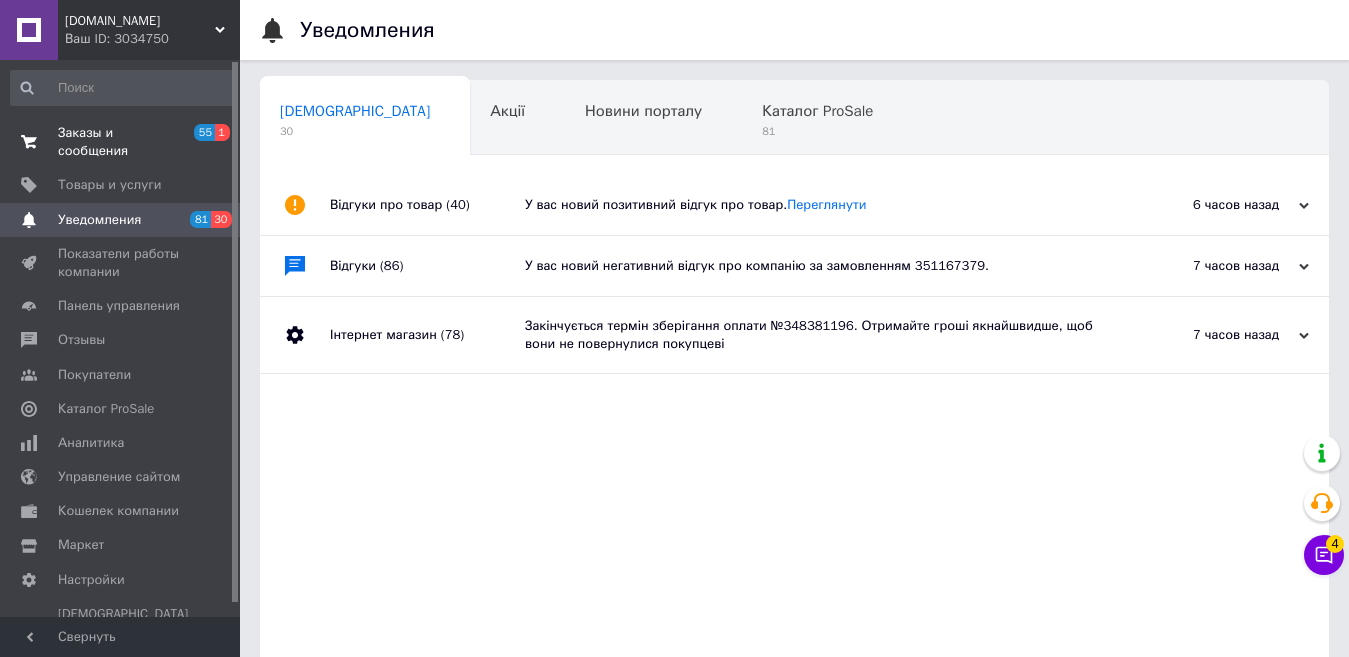 click on "Заказы и сообщения" at bounding box center (121, 142) 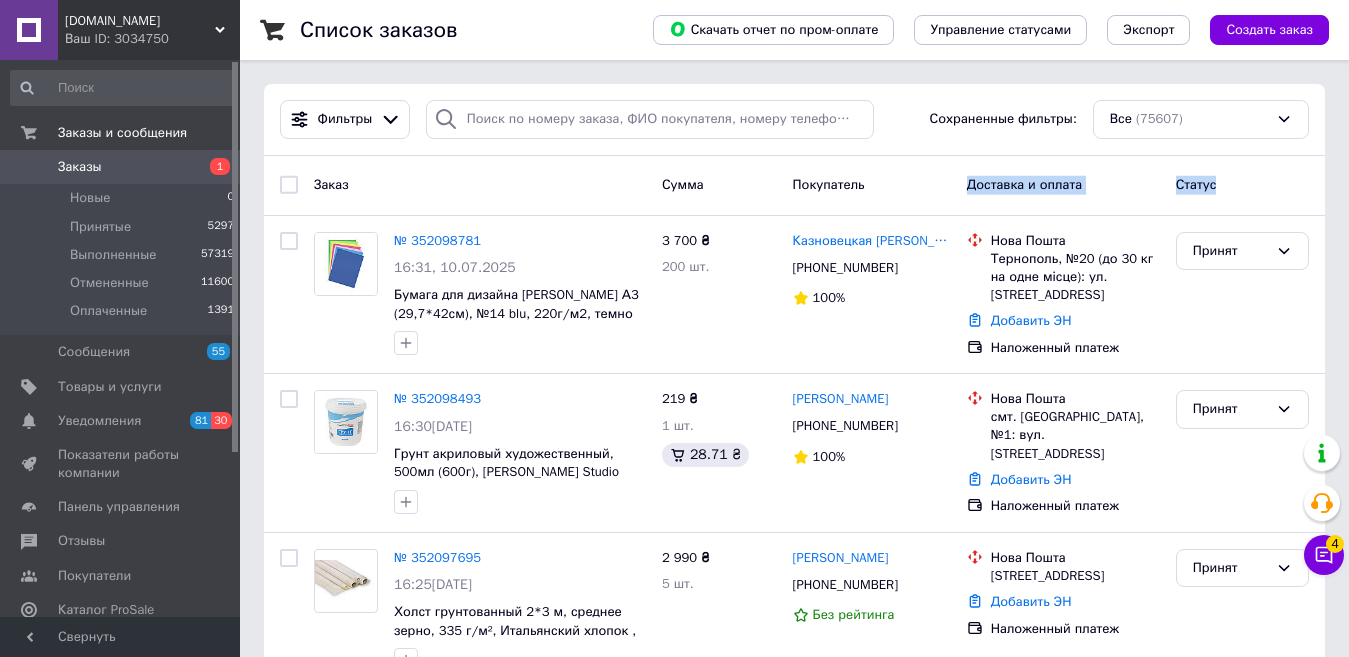 drag, startPoint x: 1248, startPoint y: 196, endPoint x: 947, endPoint y: 181, distance: 301.37354 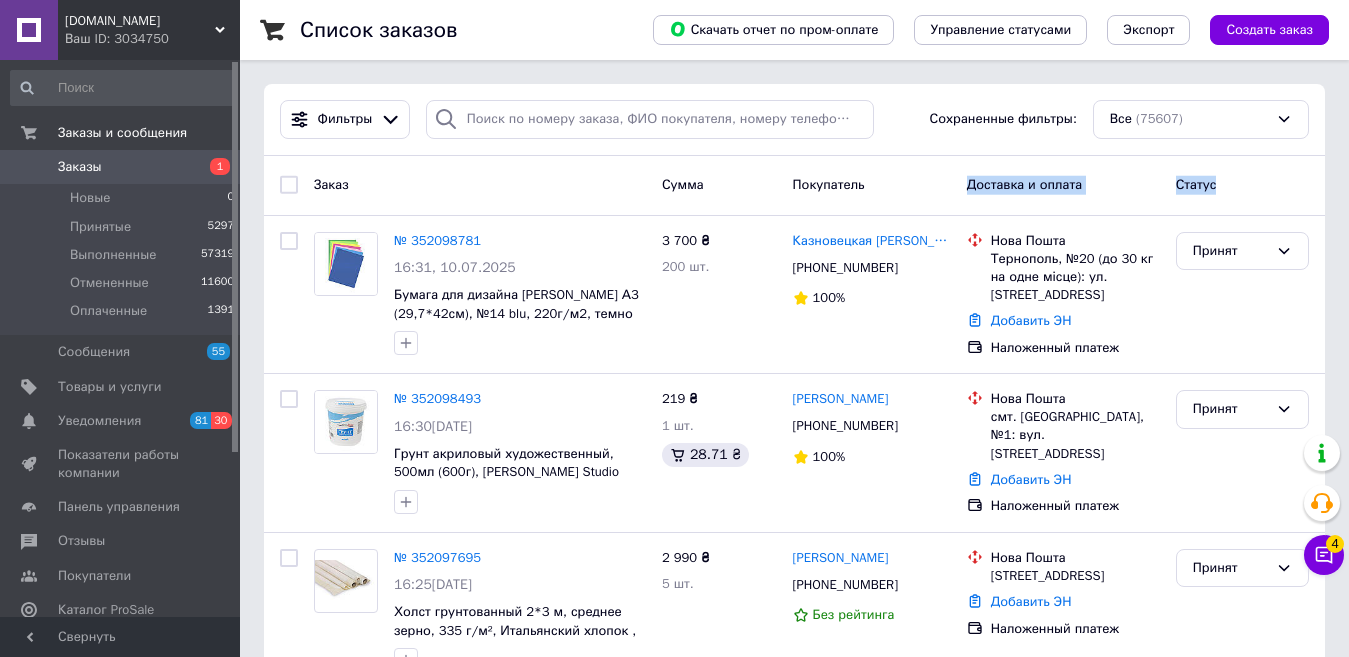 click on "Заказ Сумма Покупатель Доставка и оплата Статус" at bounding box center (794, 185) 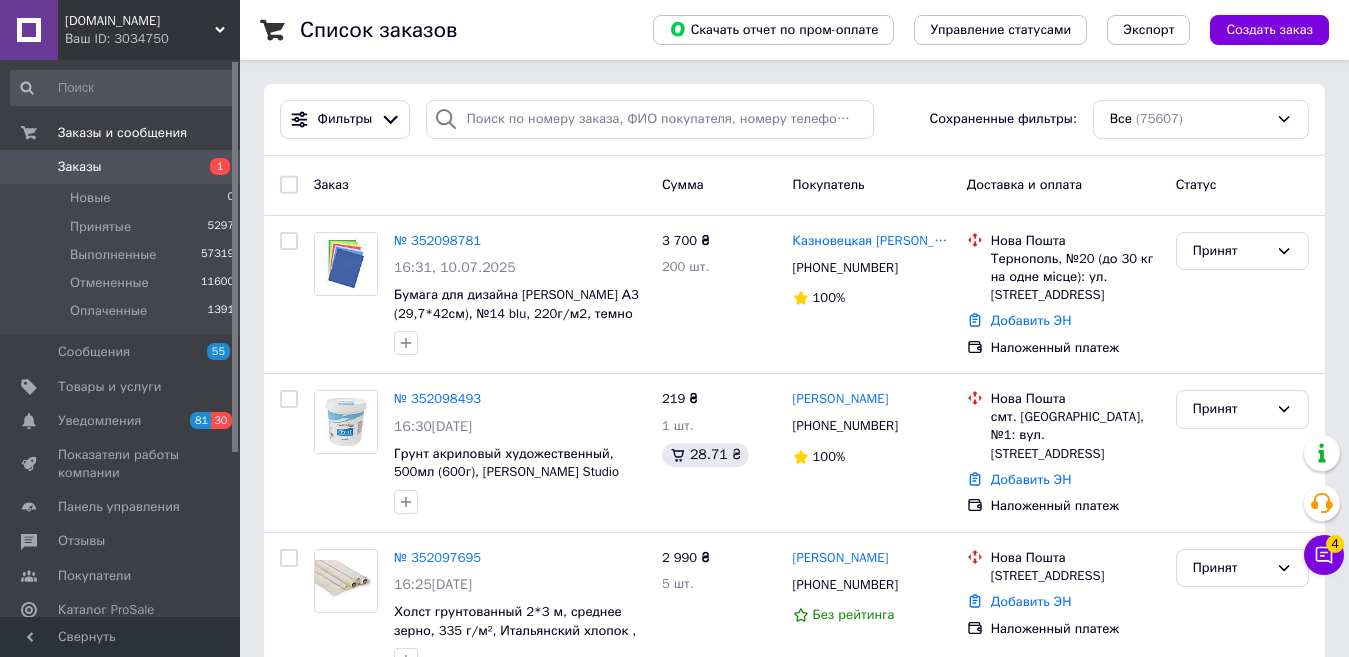 click on "Покупатель" at bounding box center (829, 184) 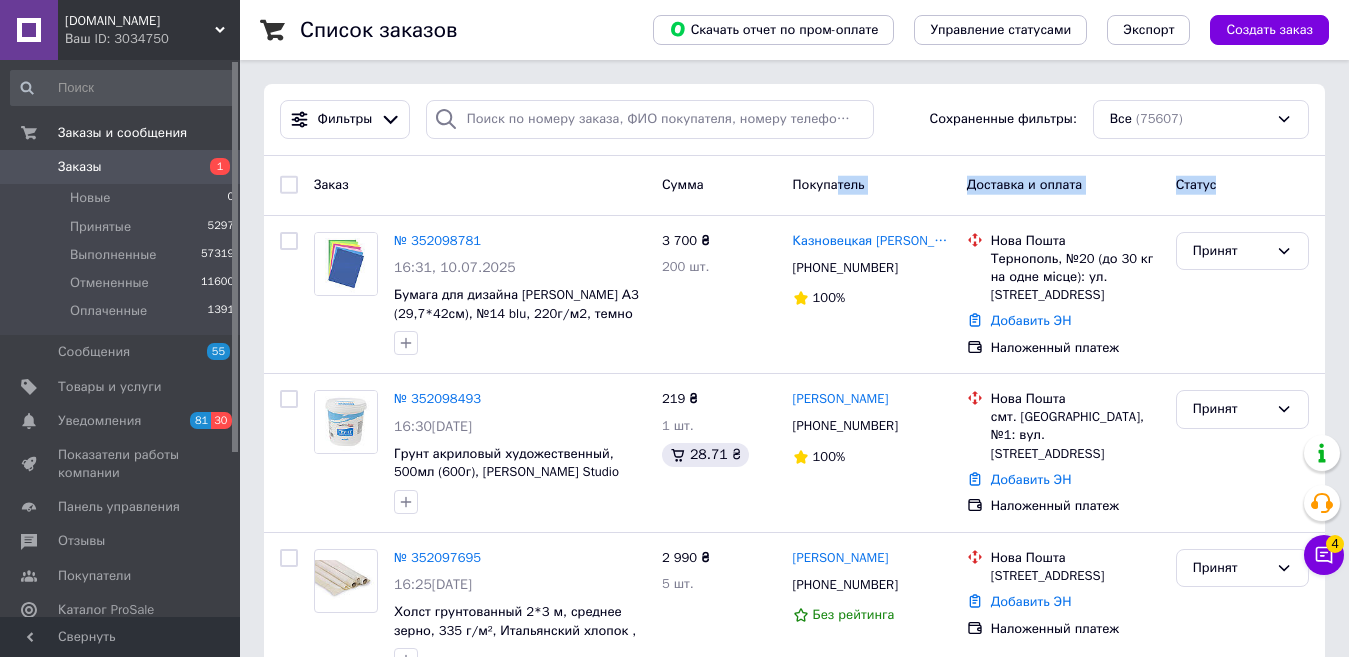 drag, startPoint x: 1242, startPoint y: 191, endPoint x: 798, endPoint y: 194, distance: 444.01013 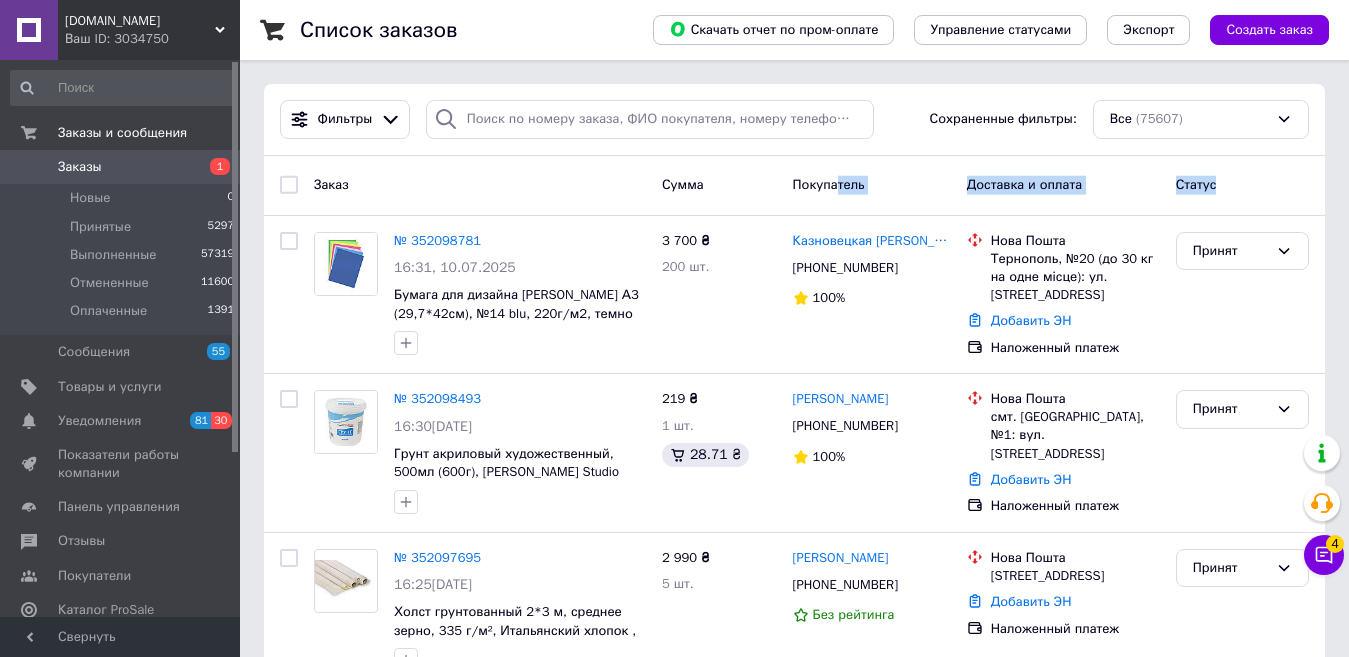 click on "Заказ Сумма Покупатель Доставка и оплата Статус" at bounding box center (794, 185) 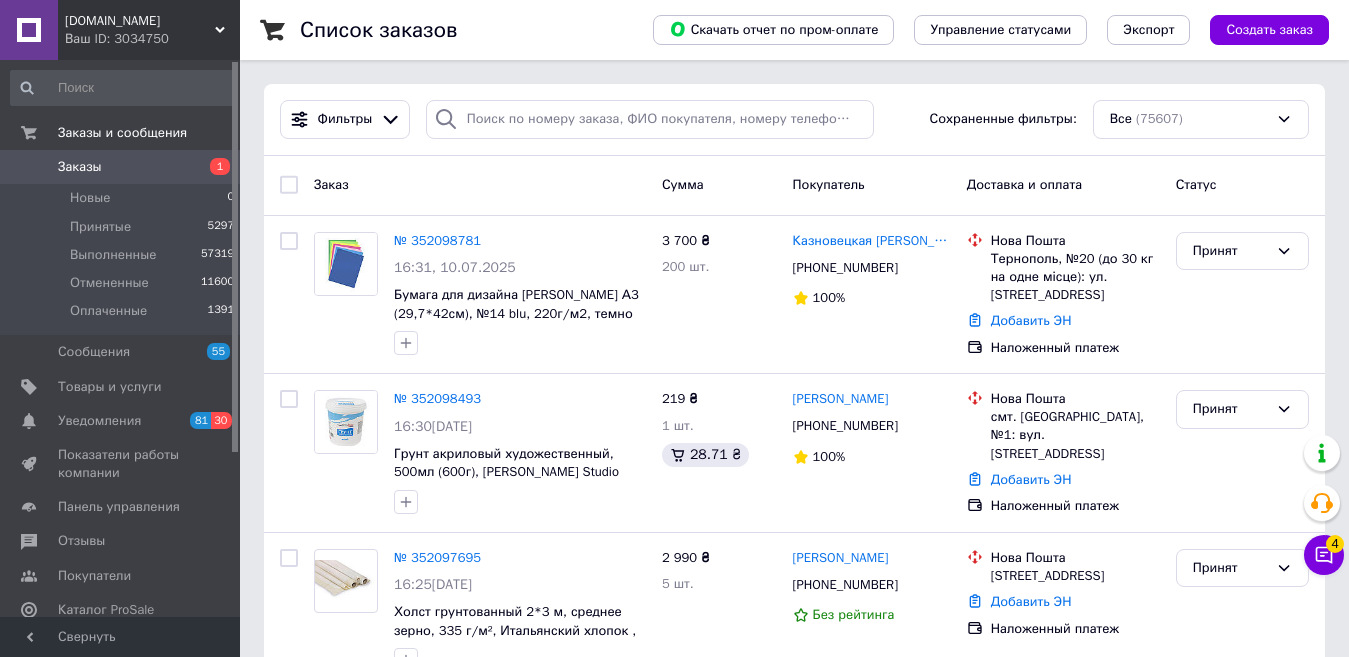 click on "Покупатель" at bounding box center [872, 185] 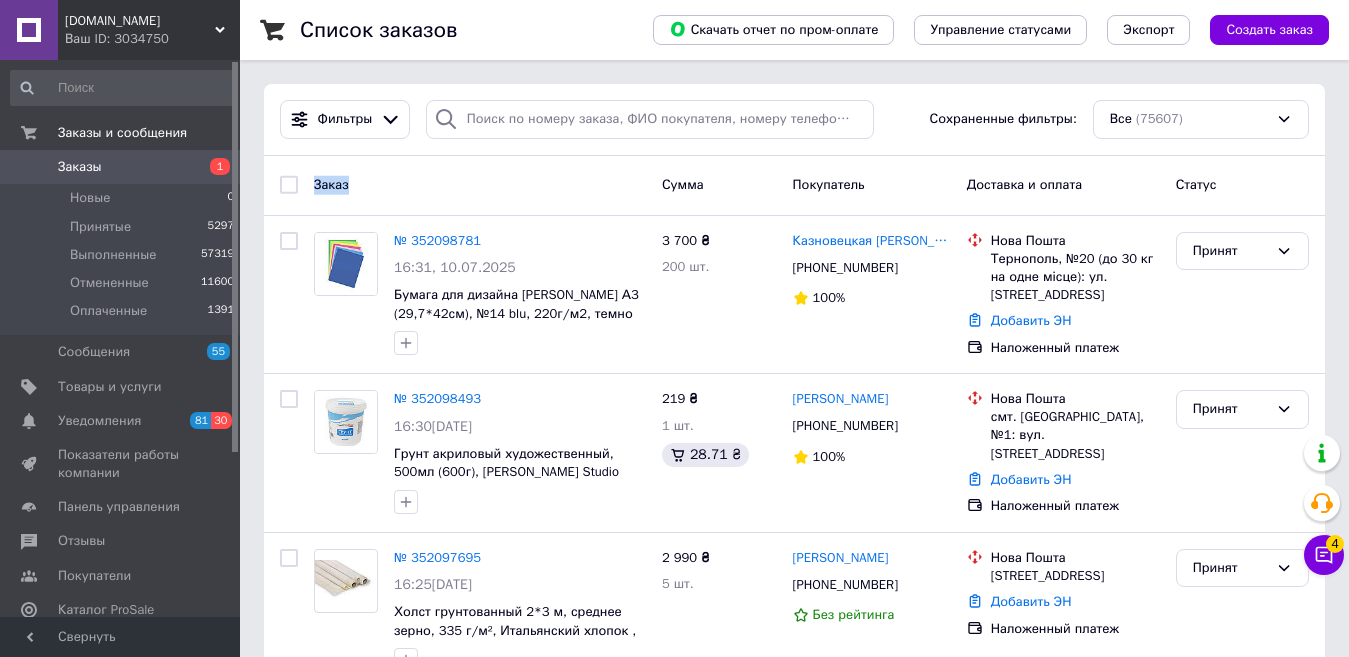 drag, startPoint x: 306, startPoint y: 175, endPoint x: 469, endPoint y: 202, distance: 165.22107 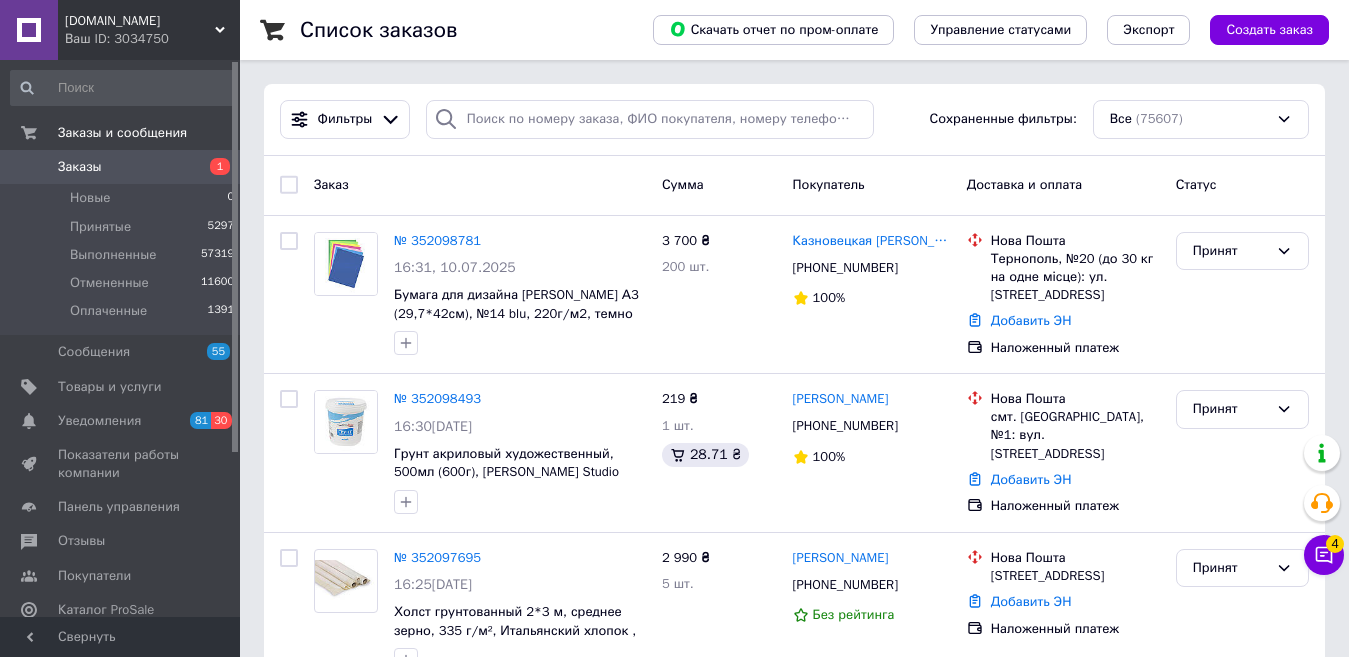 click on "Заказ" at bounding box center [480, 185] 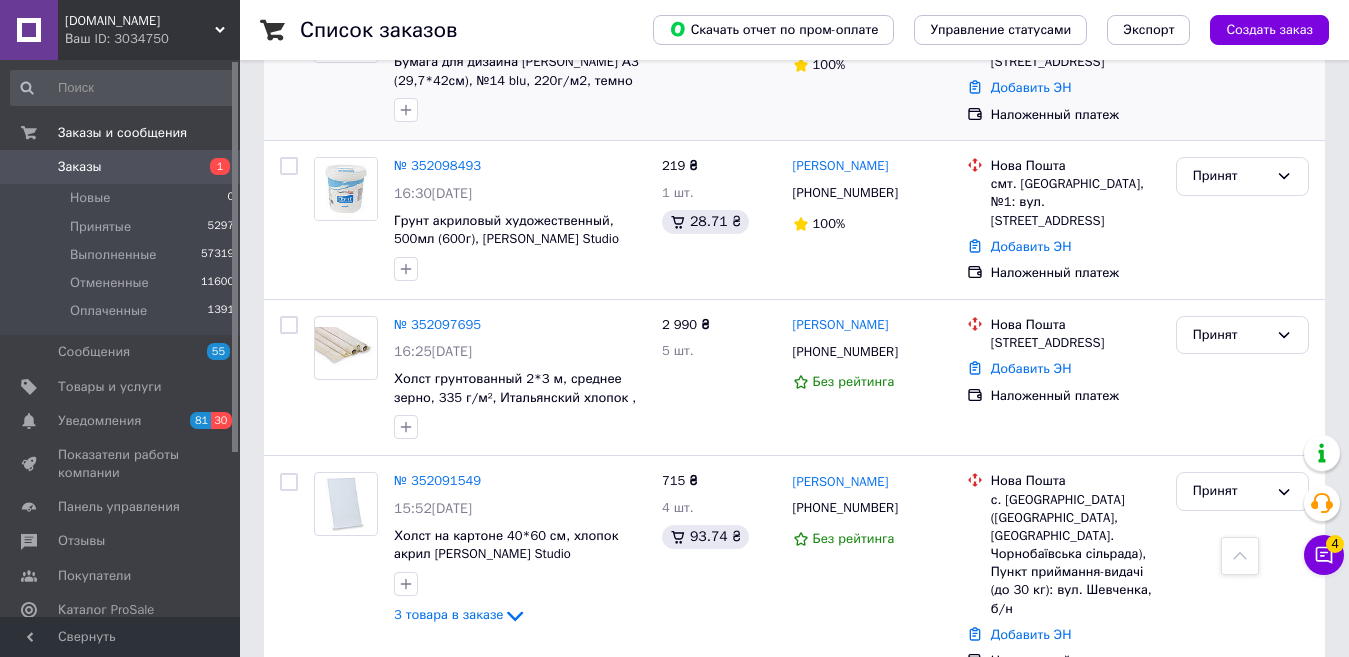 scroll, scrollTop: 0, scrollLeft: 0, axis: both 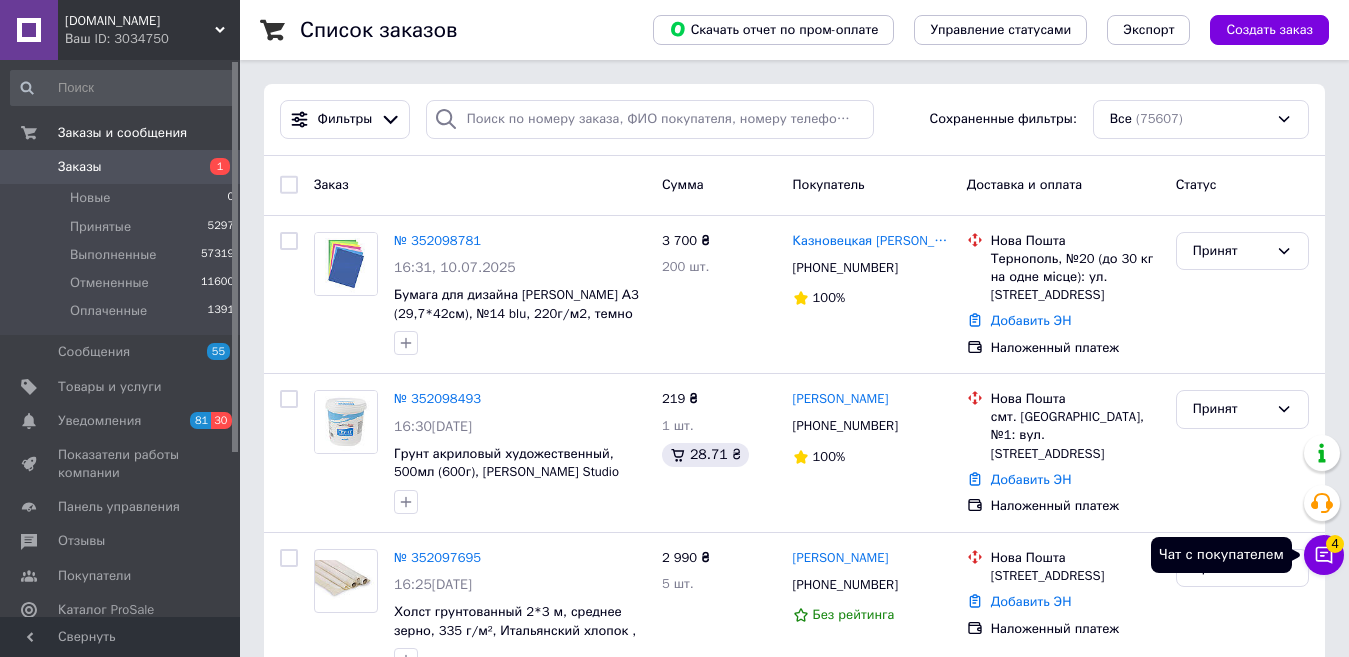 click 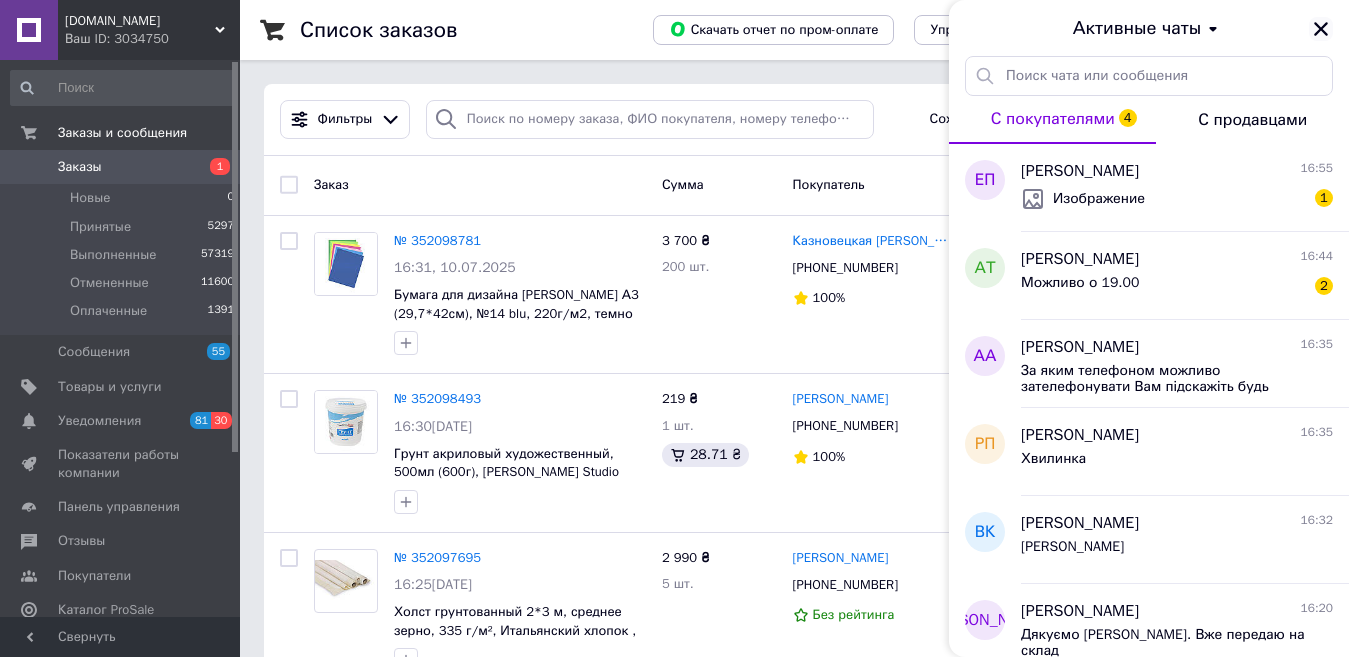 click 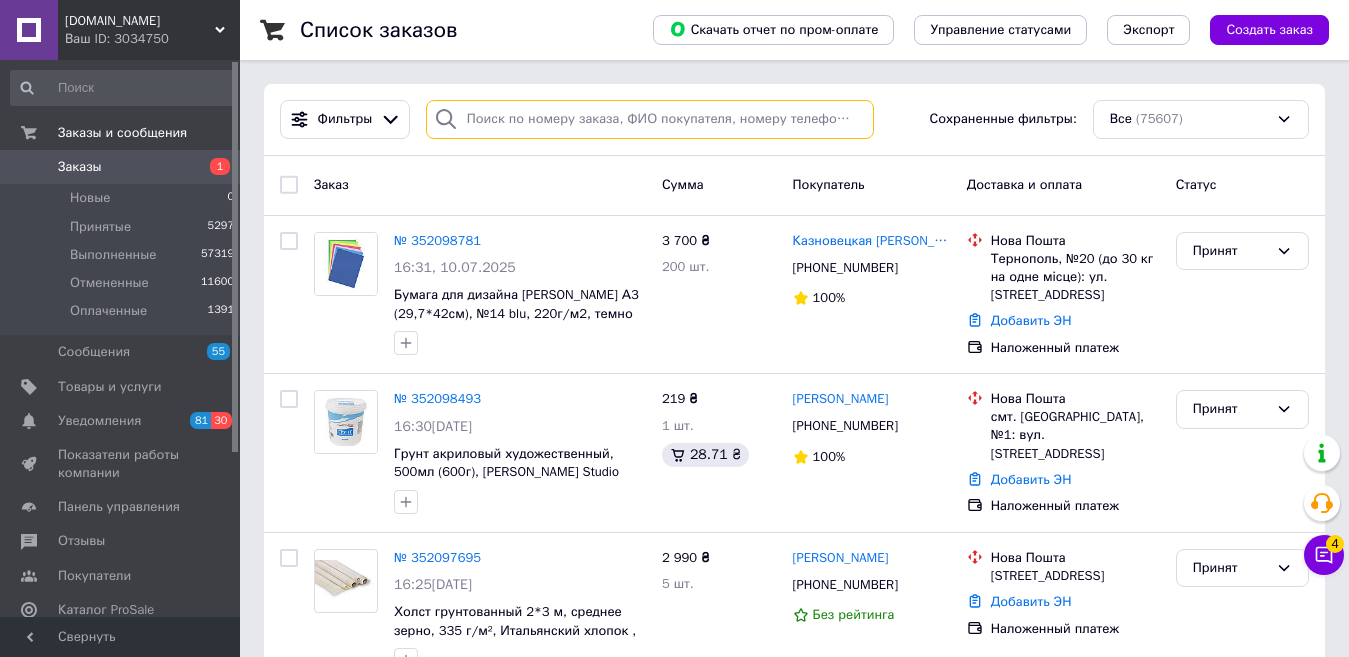 click at bounding box center (650, 119) 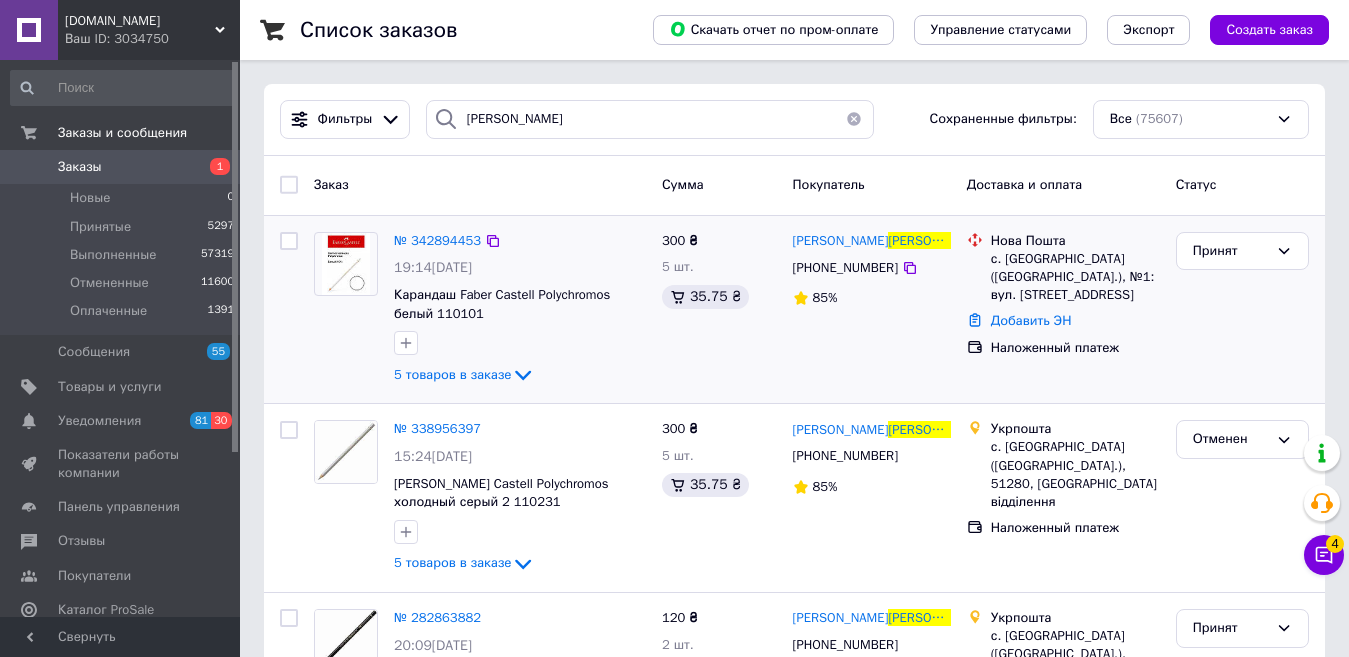 click on "300 ₴ 5 шт. 35.75 ₴" at bounding box center (719, 310) 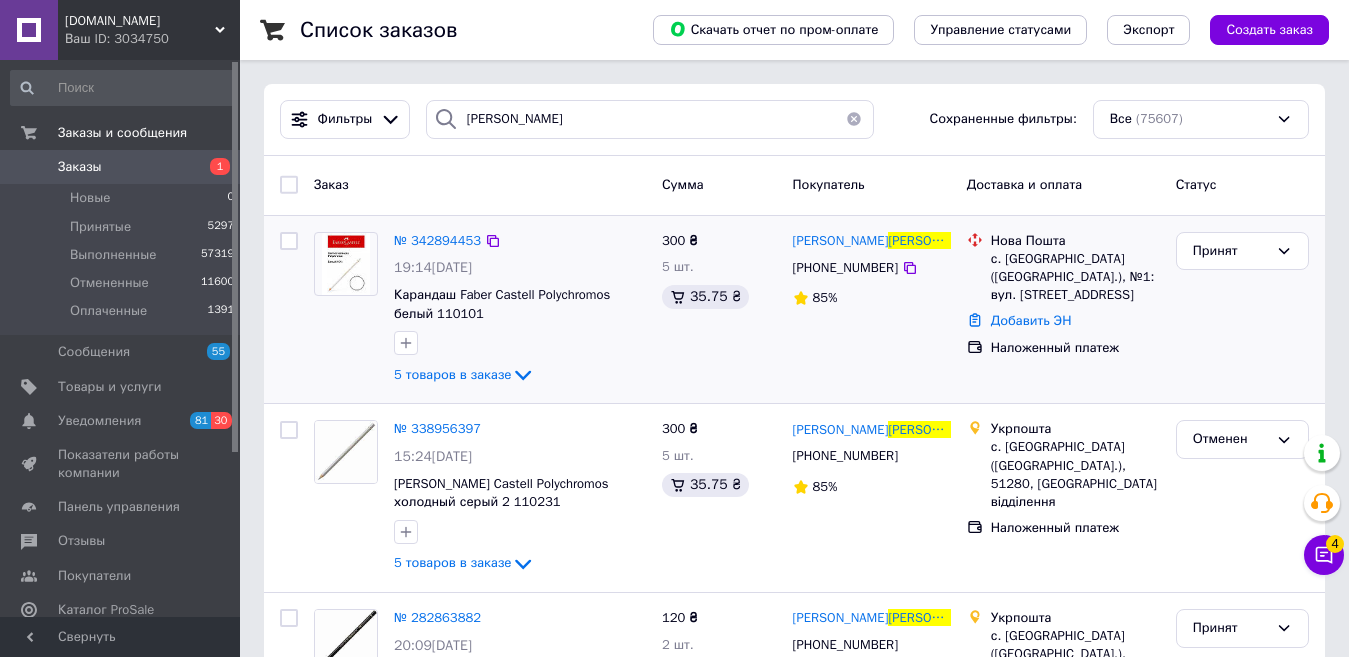 click on "№ 342894453 19:14[DATE] Карандаш Faber Castell Polychromos белый 110101 5 товаров в заказе" at bounding box center (520, 310) 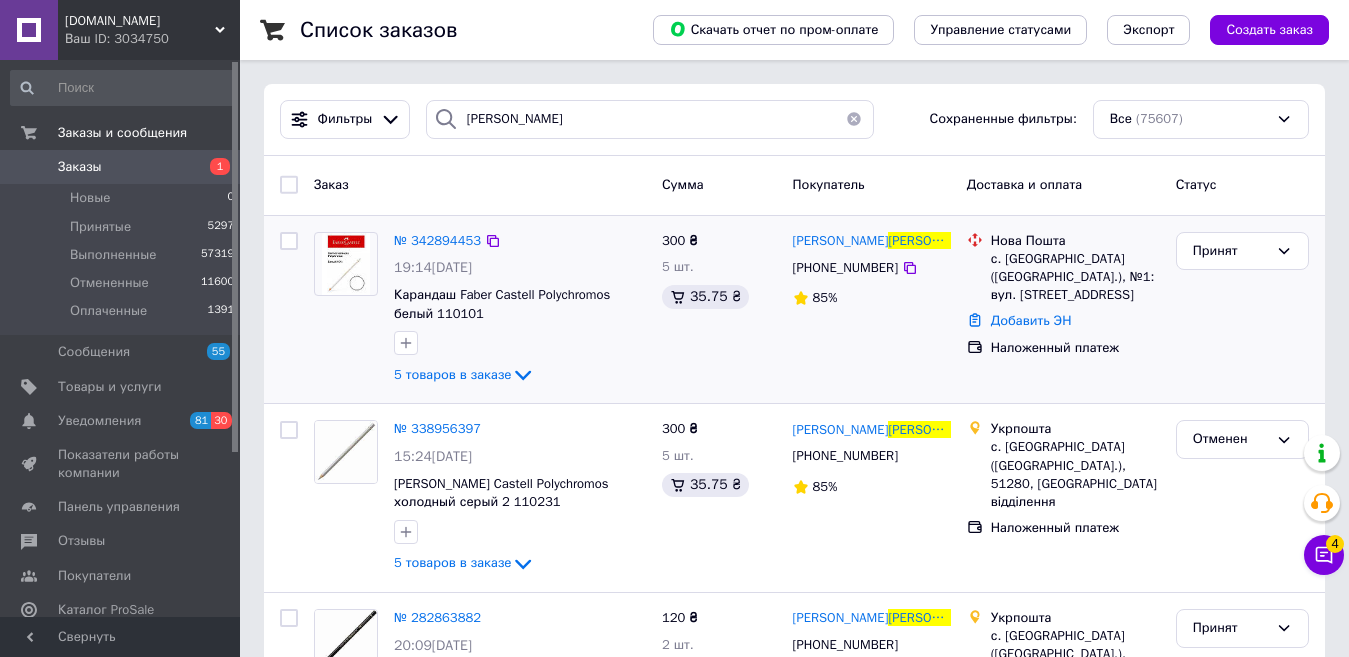 click on "300 ₴ 5 шт. 35.75 ₴" at bounding box center [719, 310] 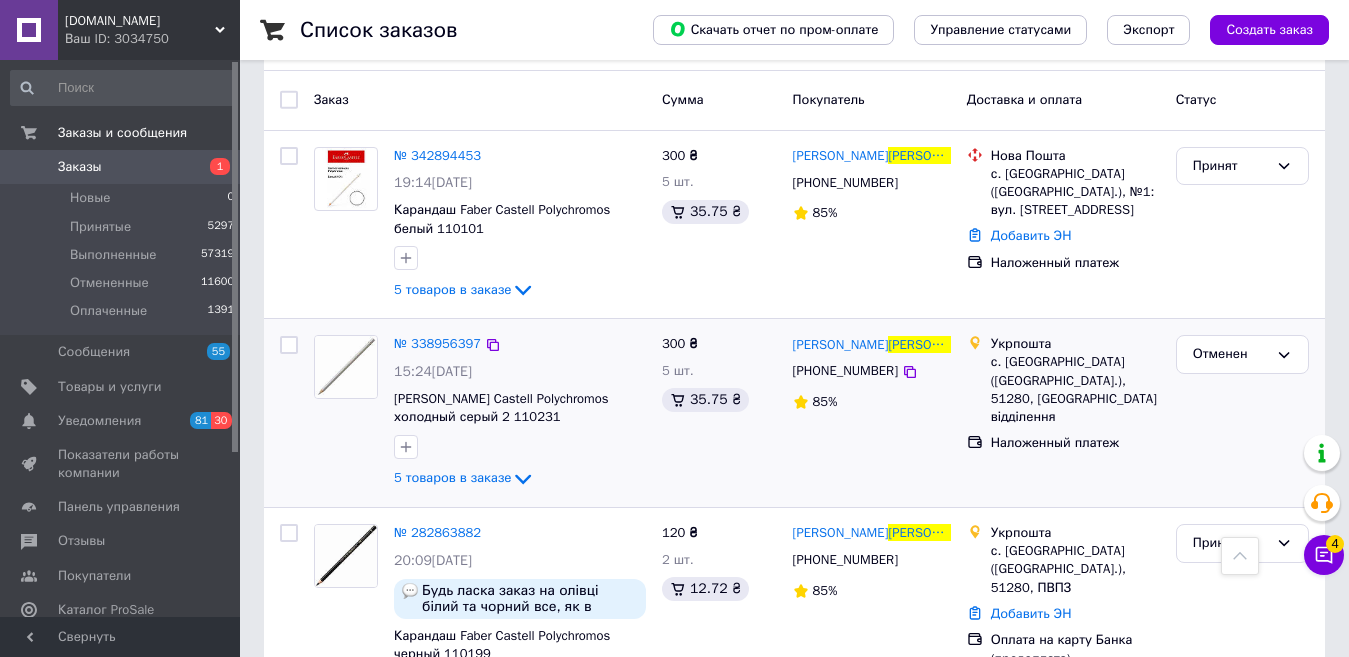 scroll, scrollTop: 0, scrollLeft: 0, axis: both 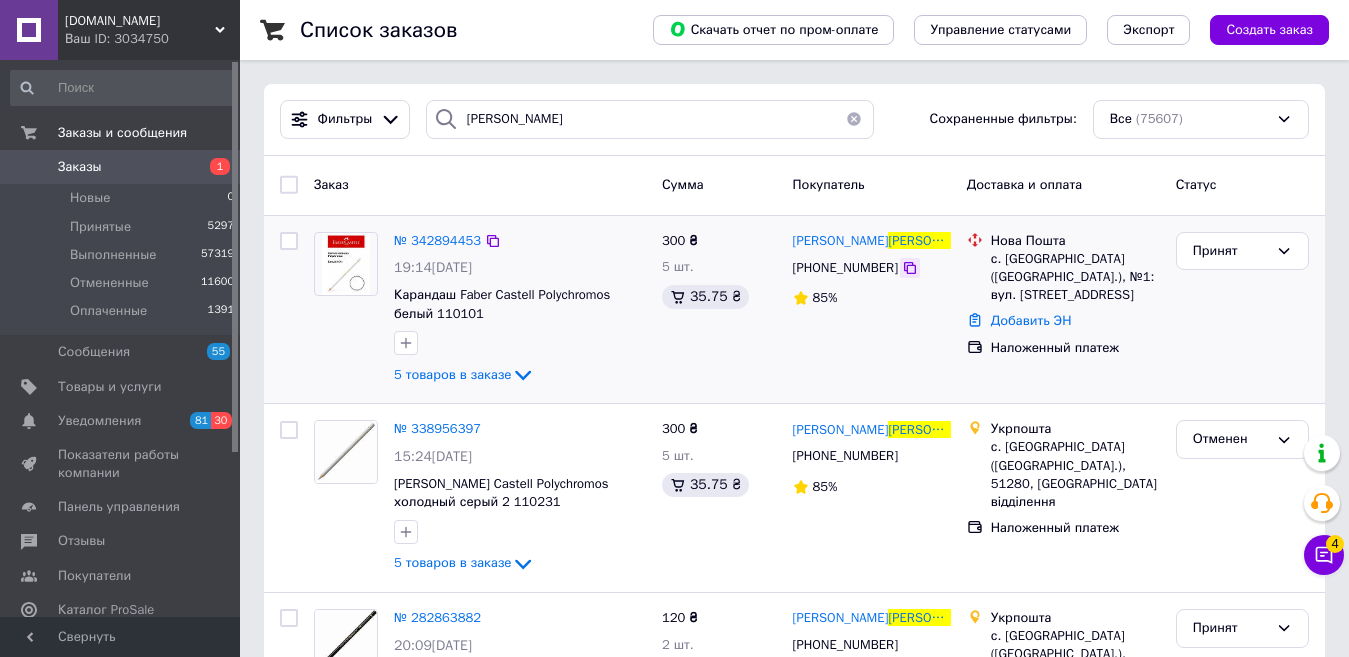 click 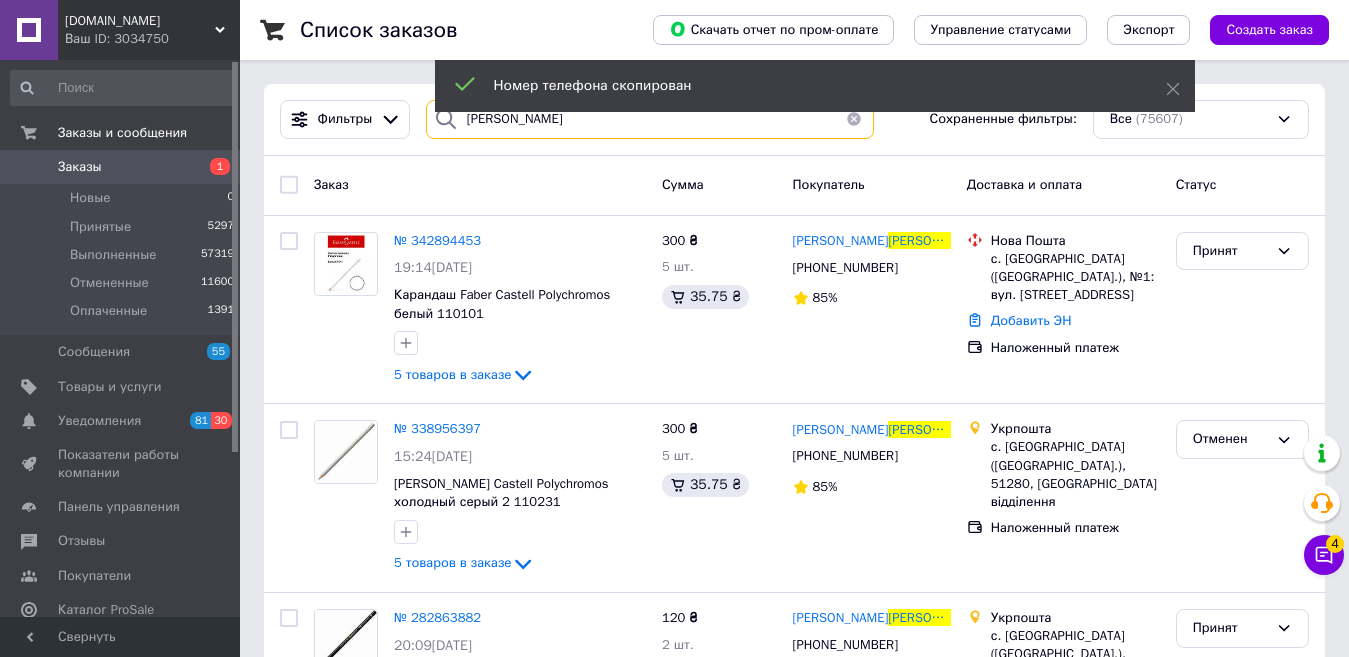 click on "[PERSON_NAME]" at bounding box center (650, 119) 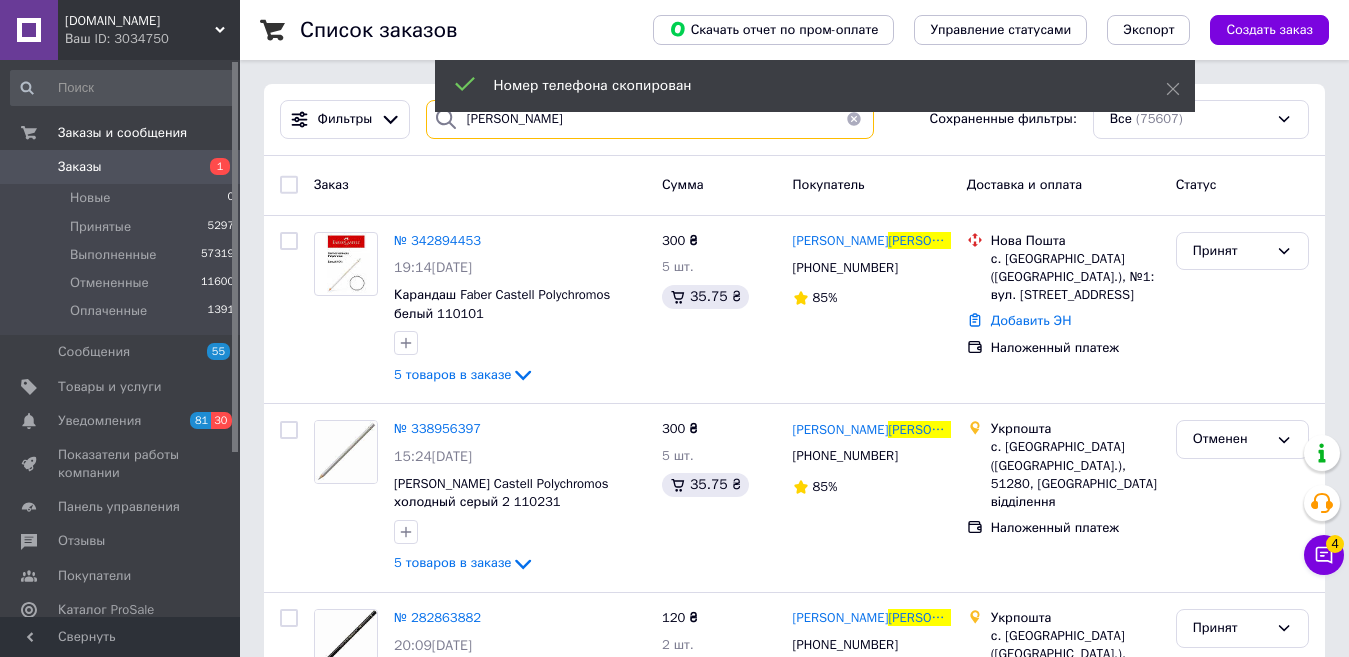 paste on "[PHONE_NUMBER]" 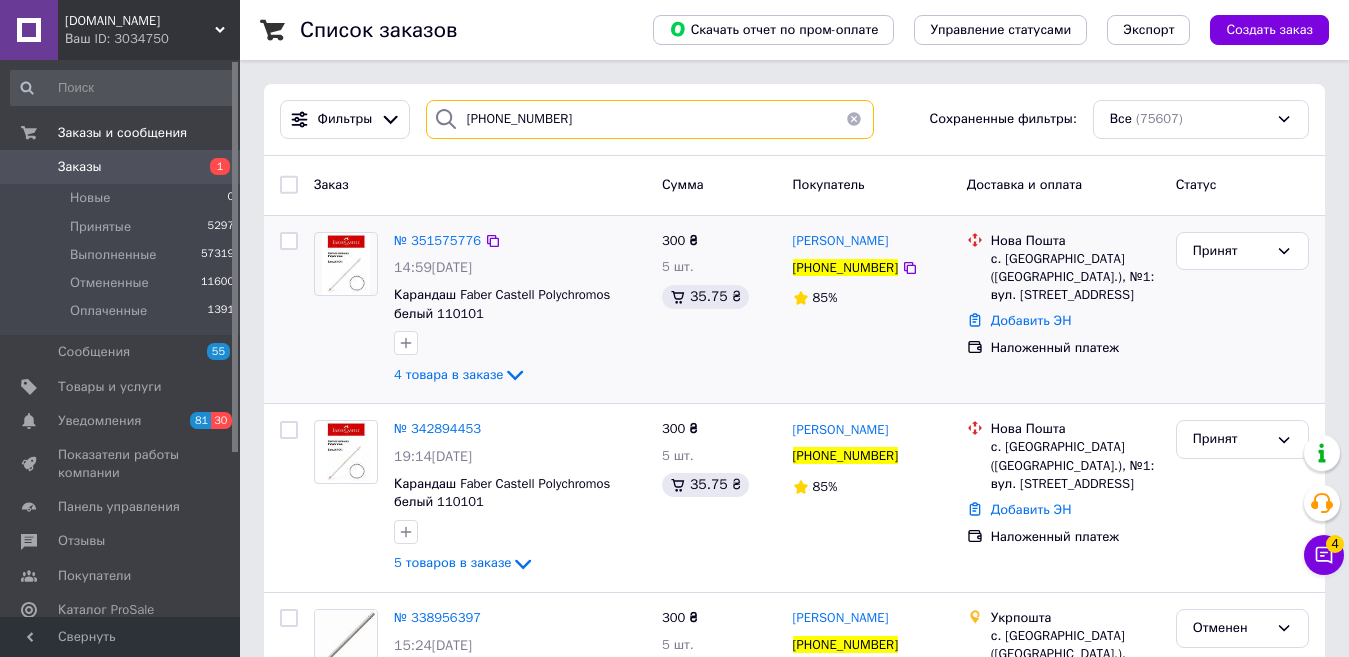 type on "[PHONE_NUMBER]" 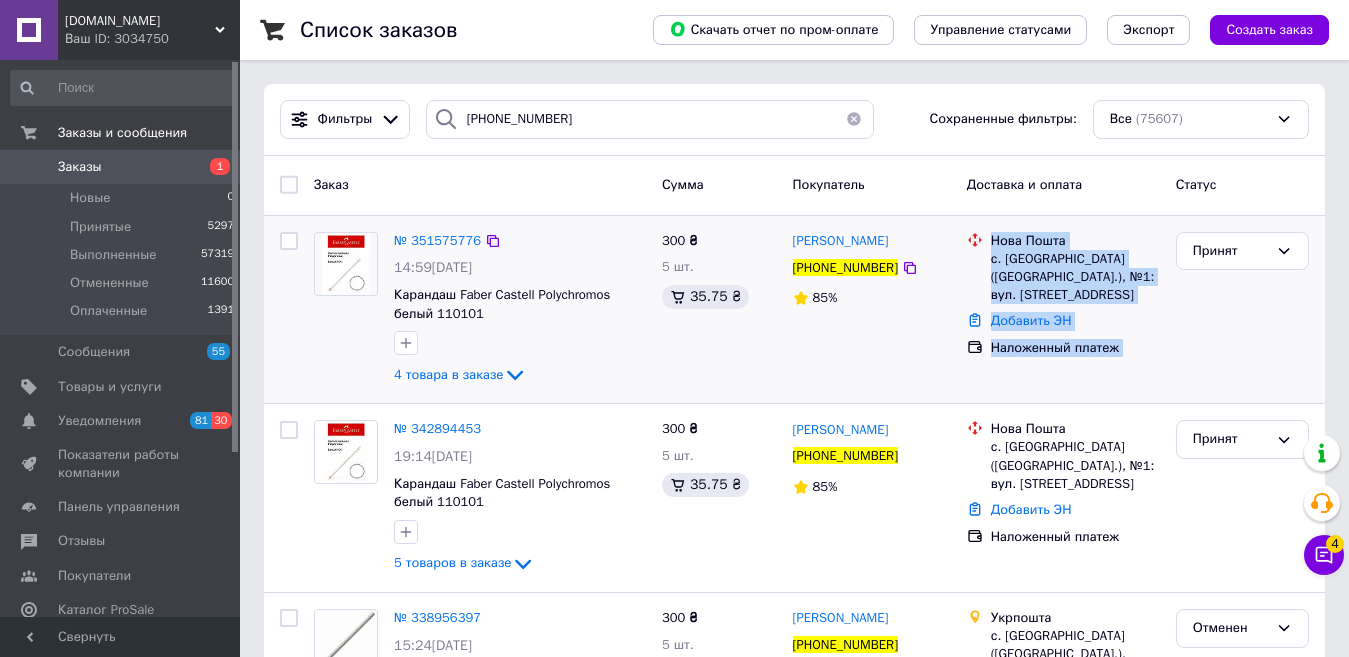 drag, startPoint x: 1227, startPoint y: 369, endPoint x: 782, endPoint y: 385, distance: 445.28754 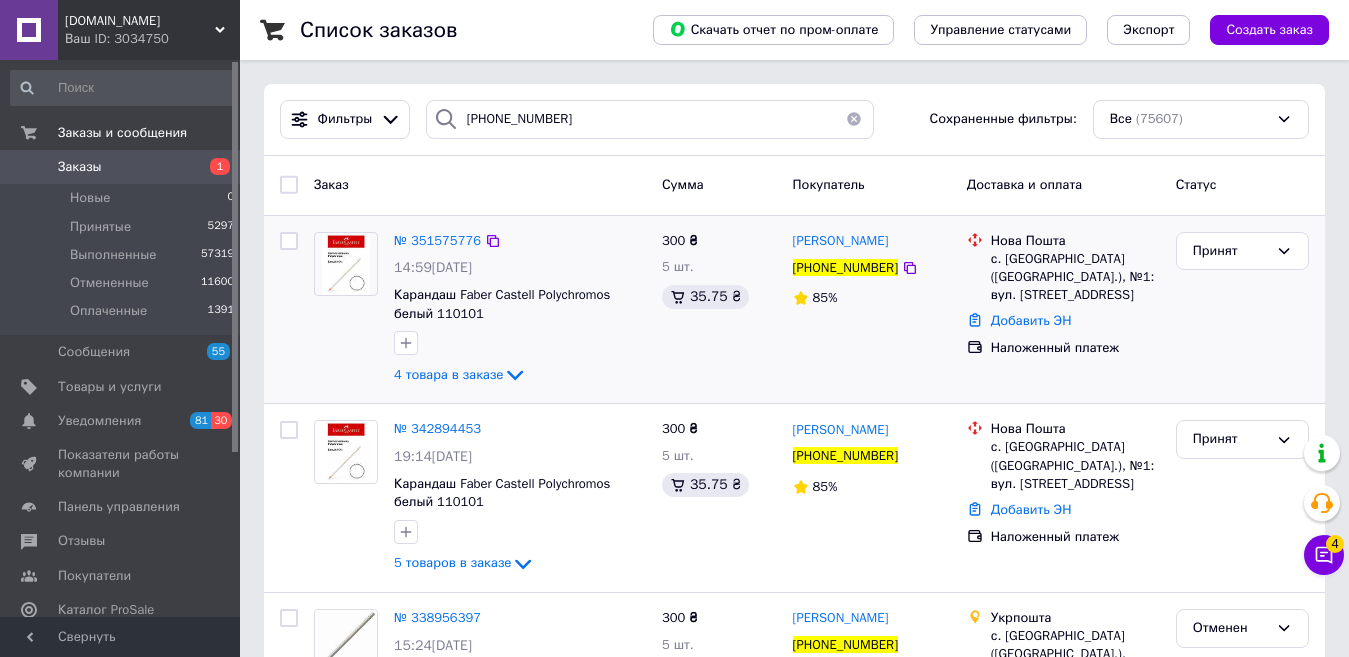 click on "300 ₴ 5 шт. 35.75 ₴" at bounding box center (719, 310) 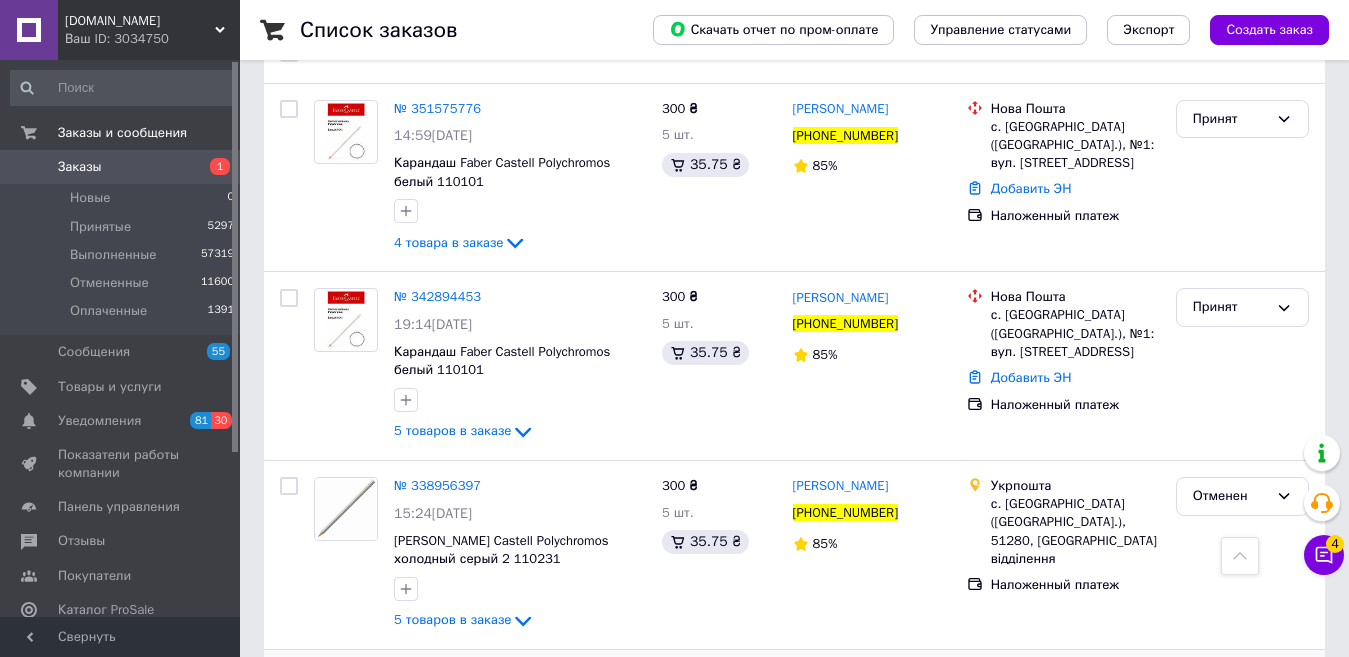 scroll, scrollTop: 0, scrollLeft: 0, axis: both 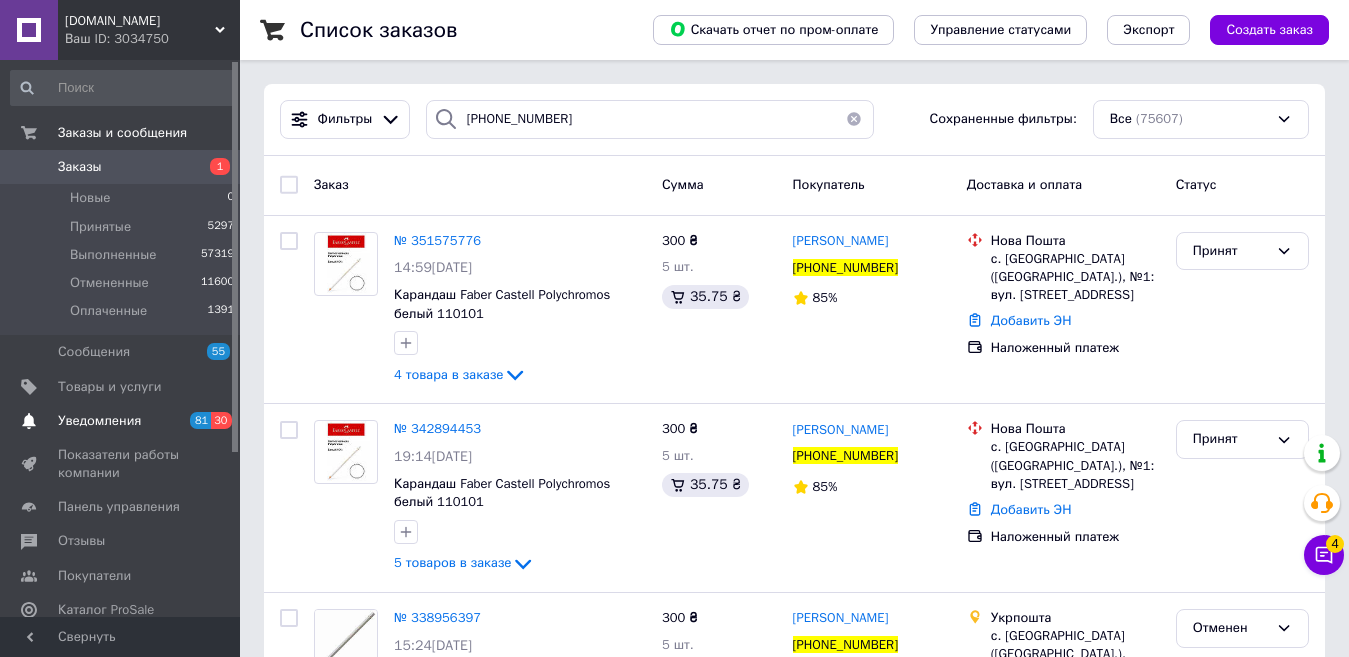 click on "Уведомления" at bounding box center [99, 421] 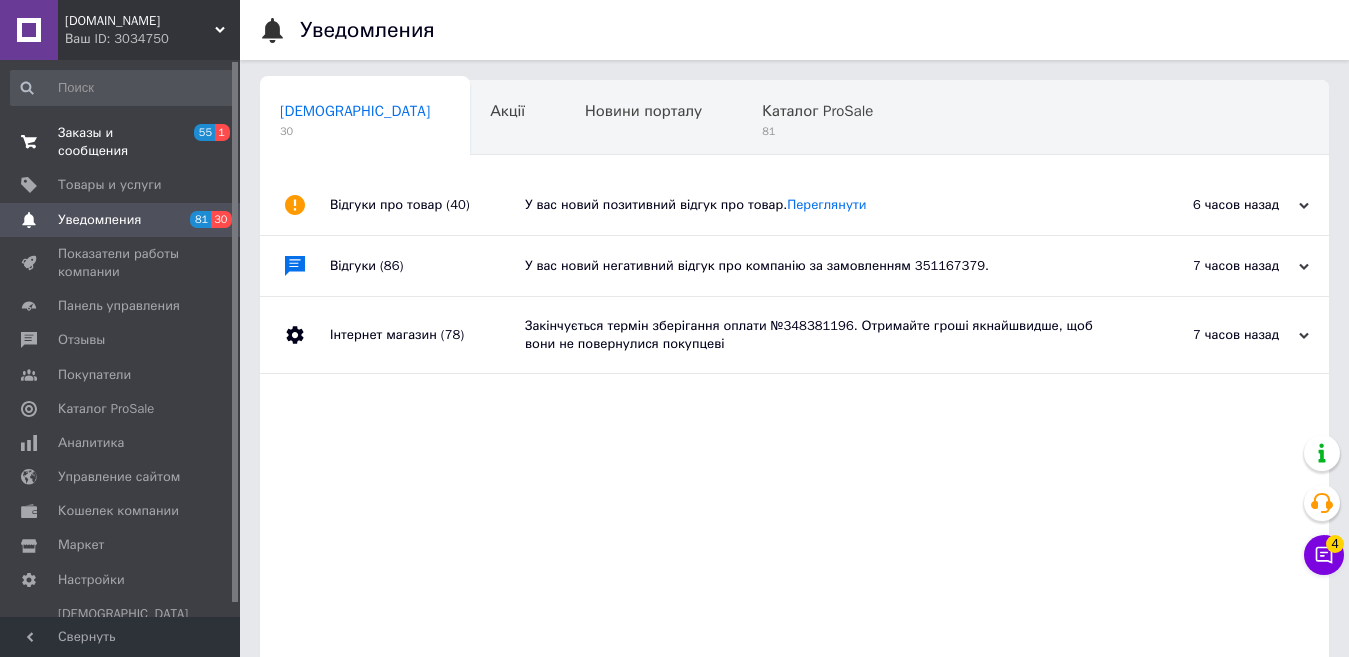 click on "Заказы и сообщения" at bounding box center (121, 142) 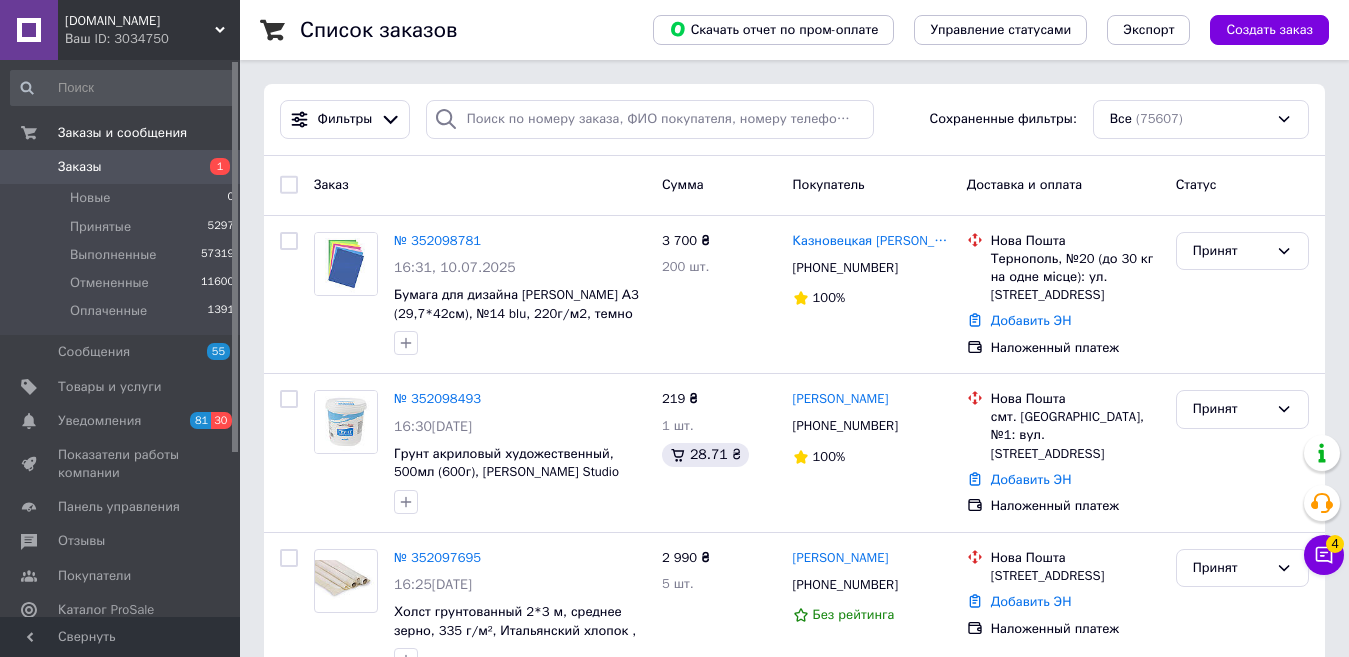 click on "Заказ" at bounding box center [480, 185] 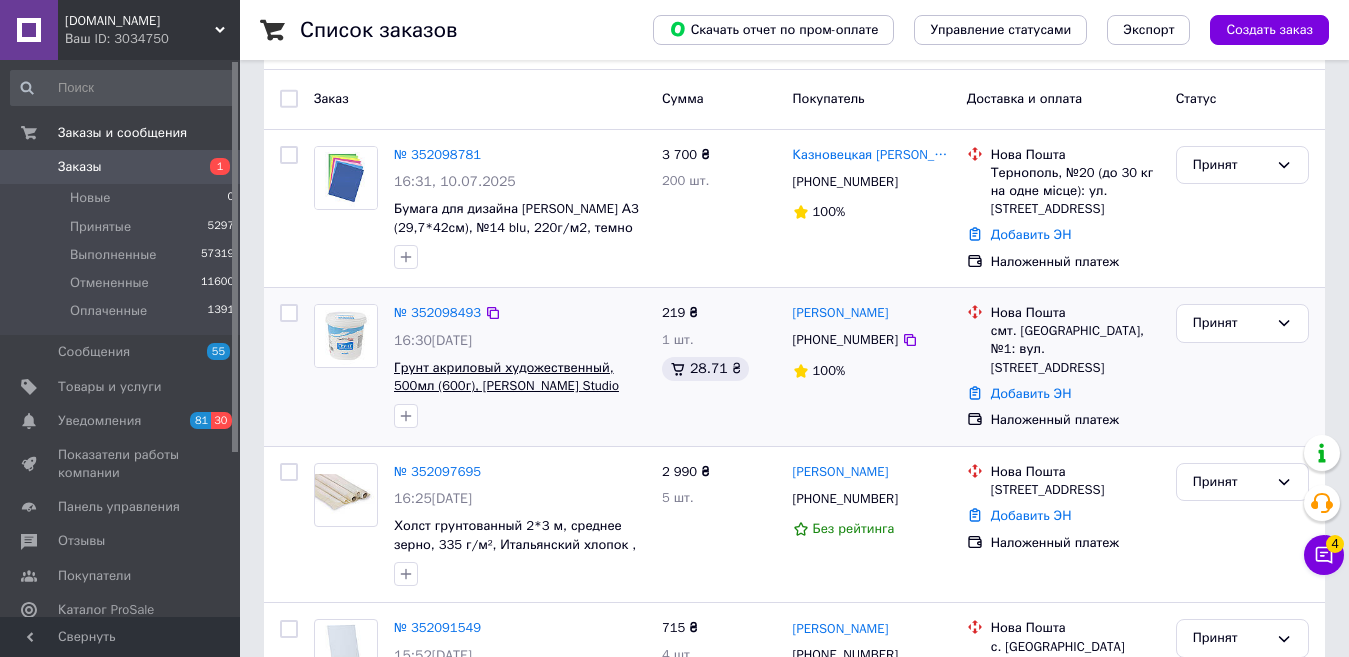 scroll, scrollTop: 200, scrollLeft: 0, axis: vertical 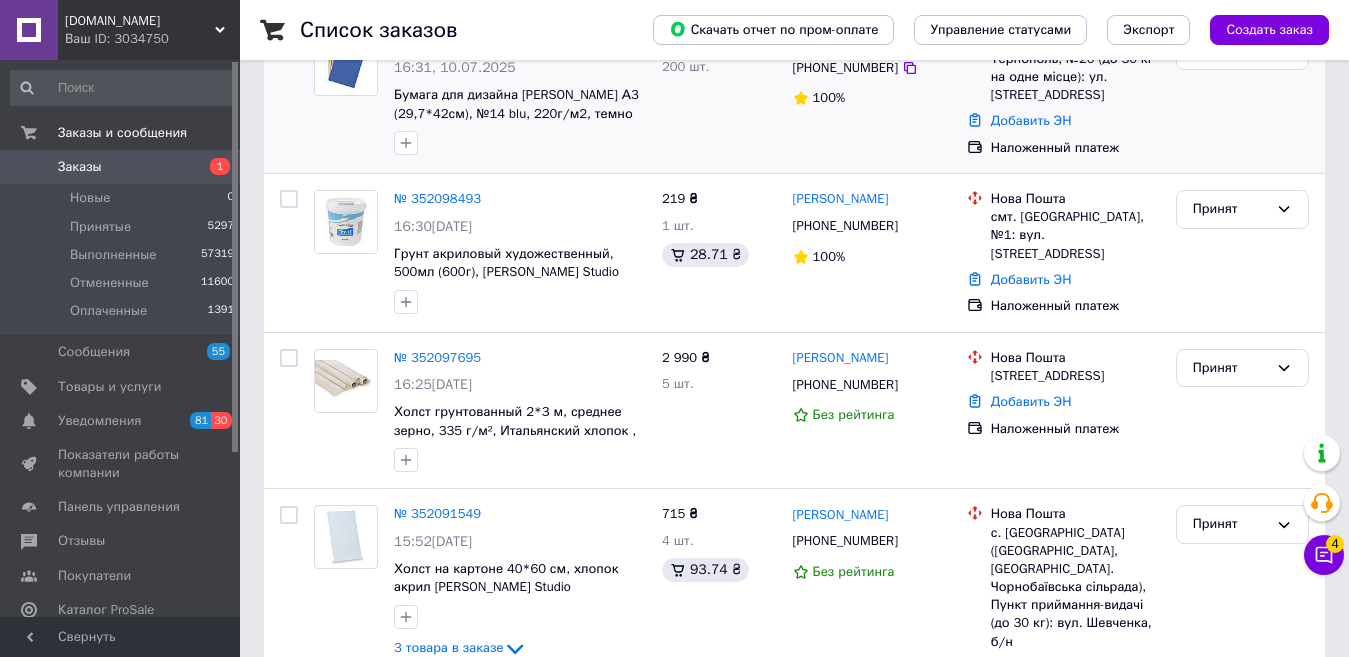 click on "№ 352098781 16:31[DATE] Бумага для дизайна Elle Erre А3  (29,7*42см), №14 blu, 220г/м2, темно синяя, две текстуры, Fabriano" at bounding box center (480, 95) 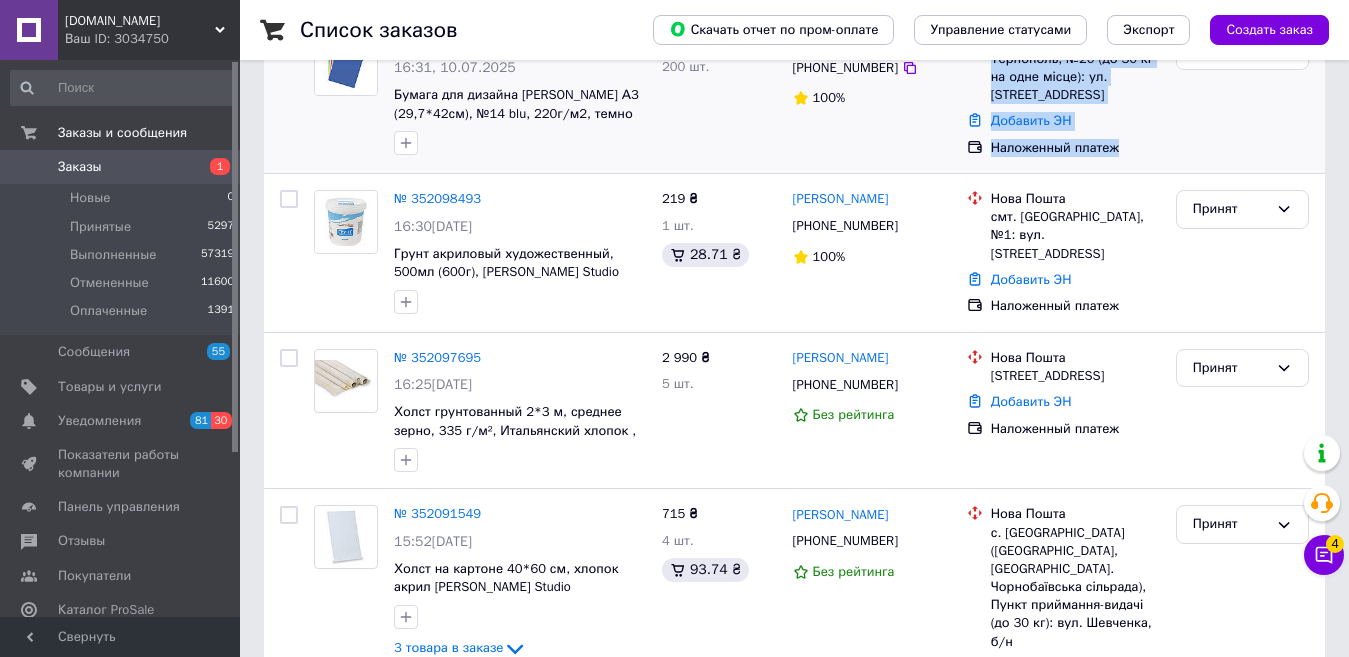 drag, startPoint x: 1129, startPoint y: 151, endPoint x: 668, endPoint y: 126, distance: 461.67737 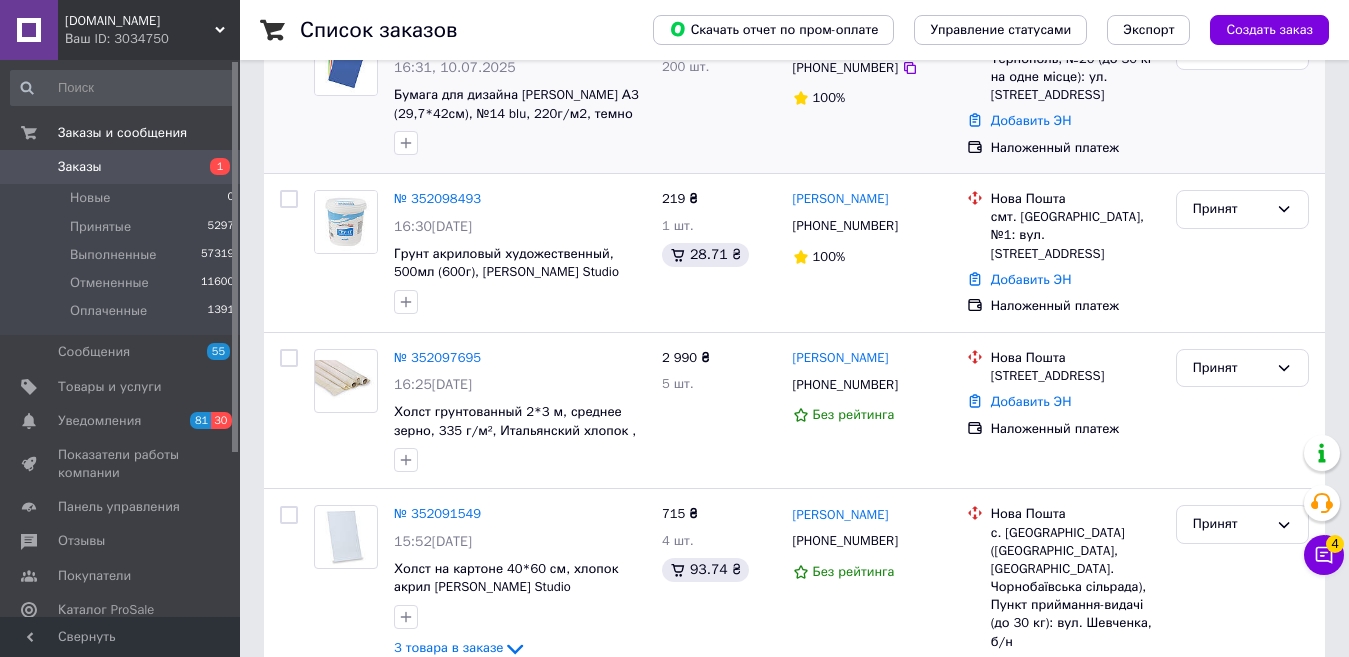 click on "3 700 ₴ 200 шт." at bounding box center [719, 95] 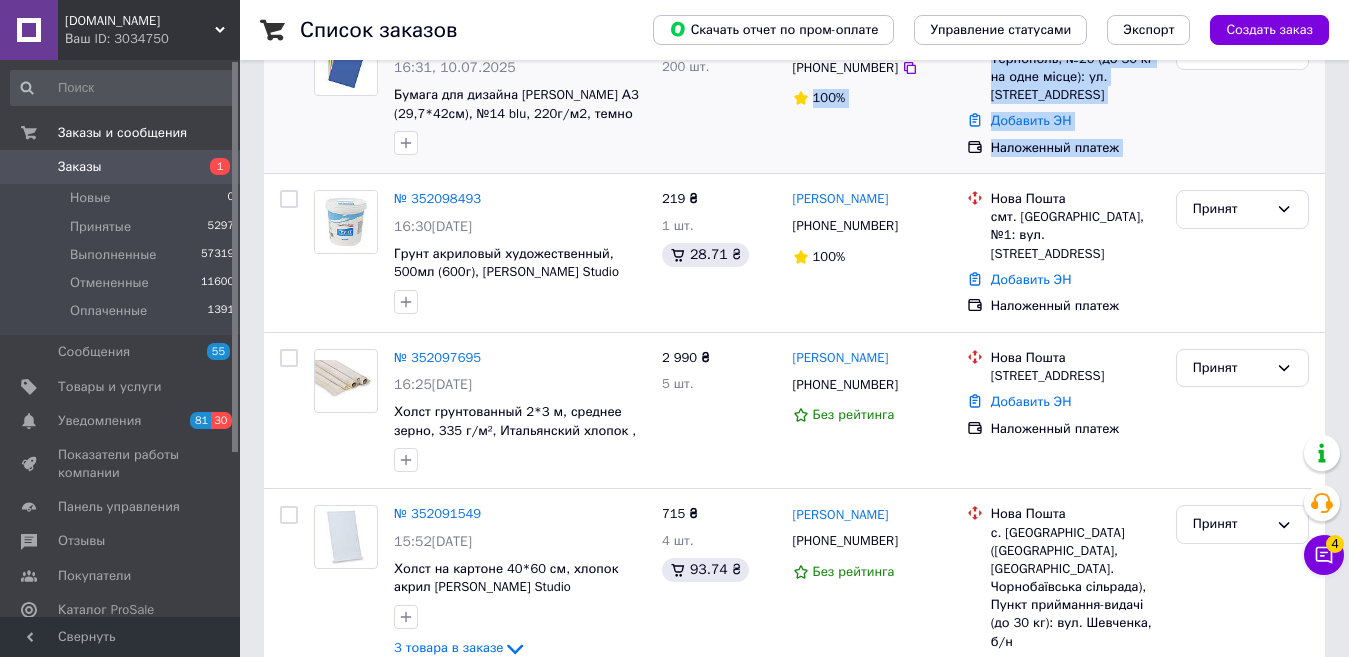 drag, startPoint x: 1259, startPoint y: 144, endPoint x: 737, endPoint y: 152, distance: 522.0613 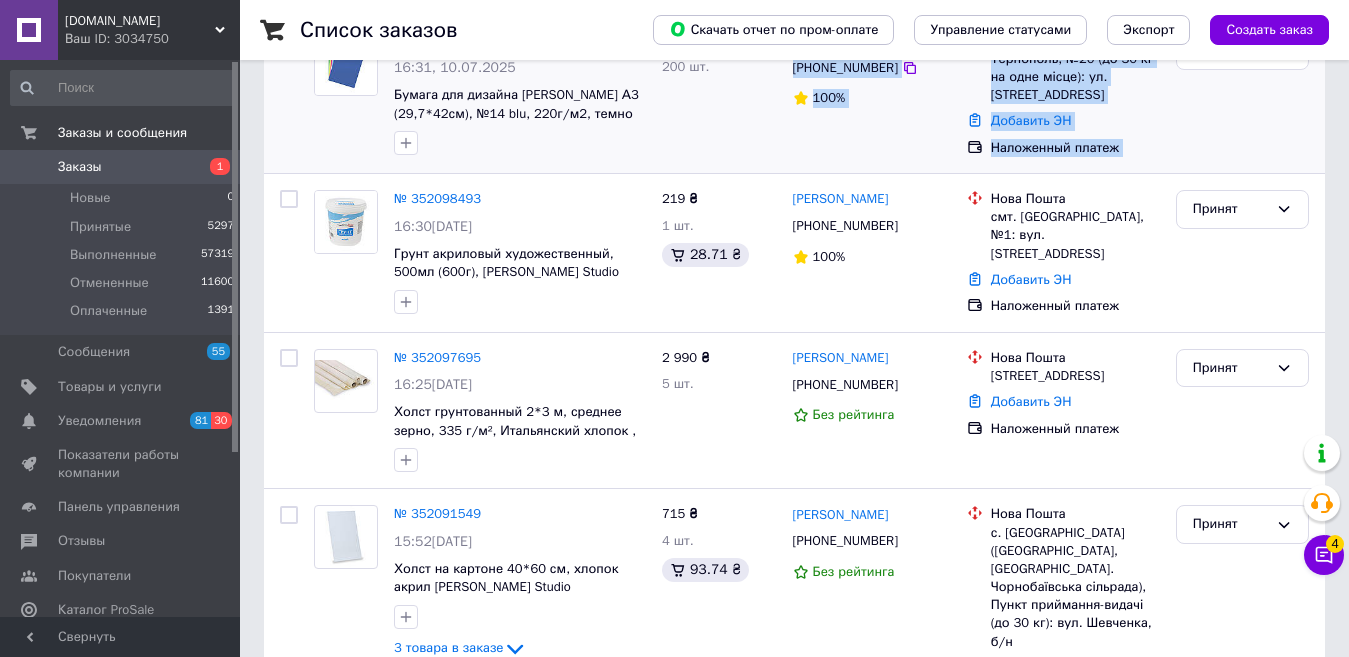 click on "3 700 ₴ 200 шт." at bounding box center [719, 95] 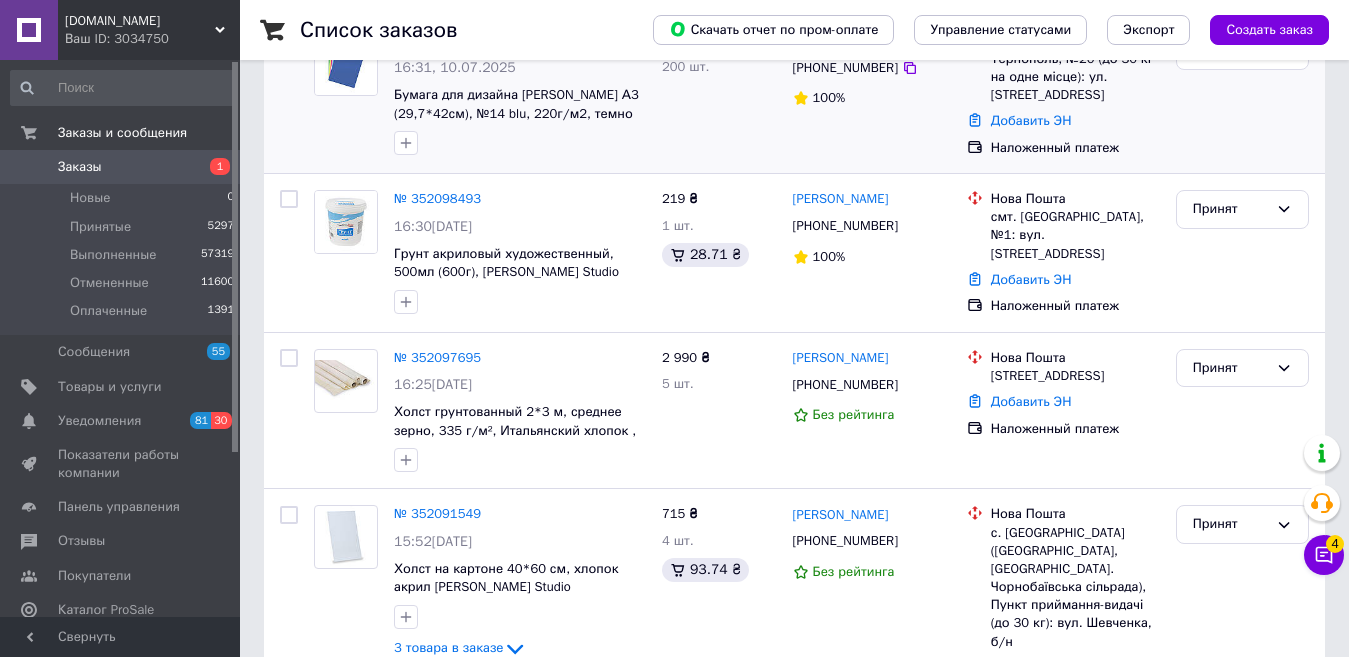 click on "3 700 ₴ 200 шт." at bounding box center (719, 95) 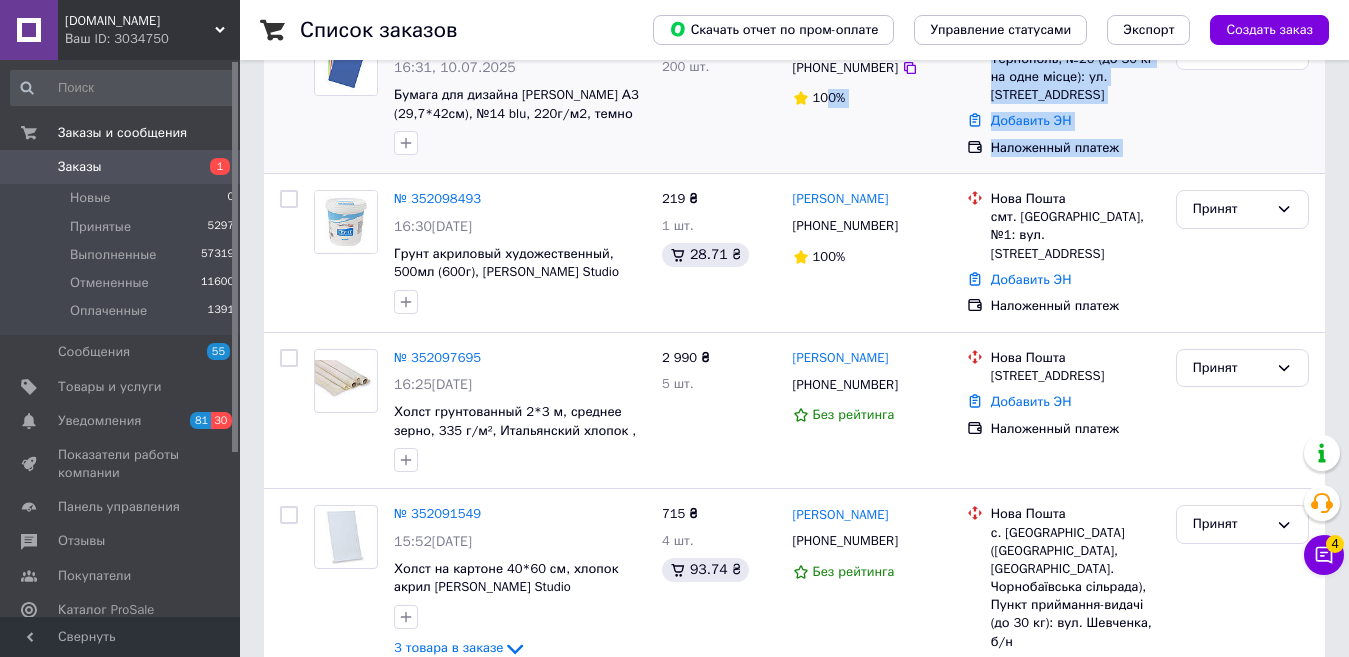 drag, startPoint x: 1242, startPoint y: 149, endPoint x: 713, endPoint y: 153, distance: 529.01514 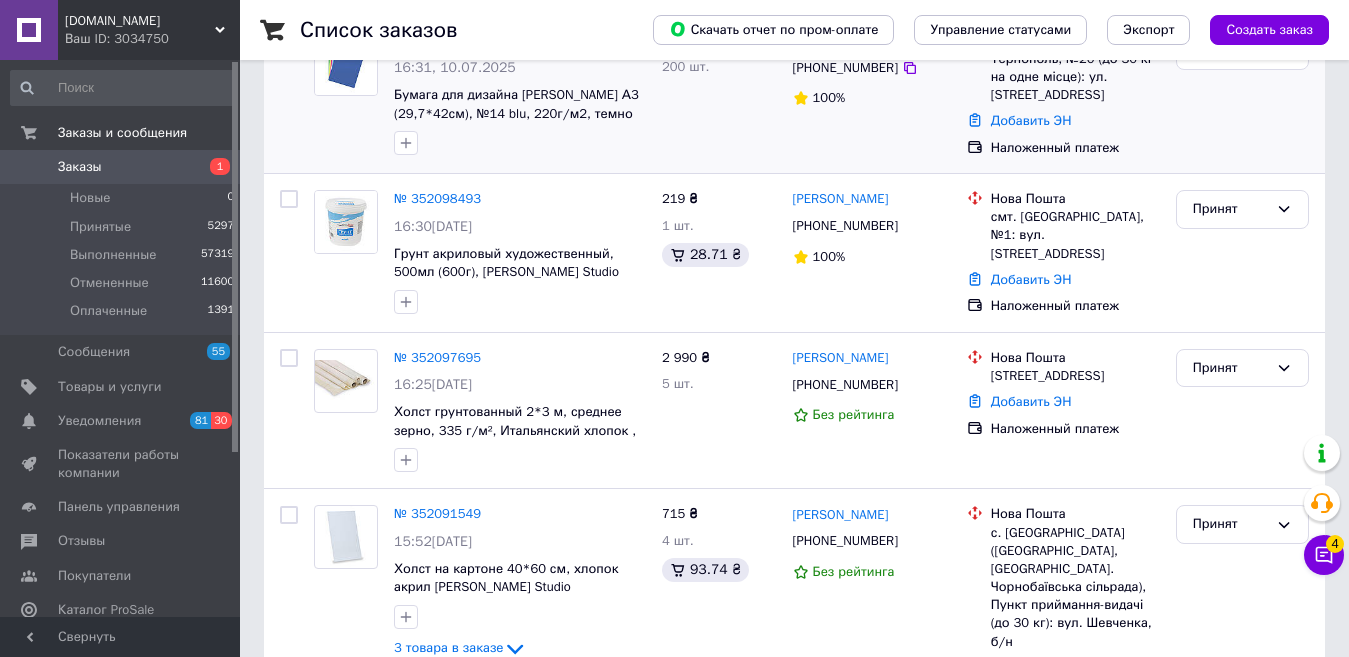 click on "3 700 ₴ 200 шт." at bounding box center (719, 95) 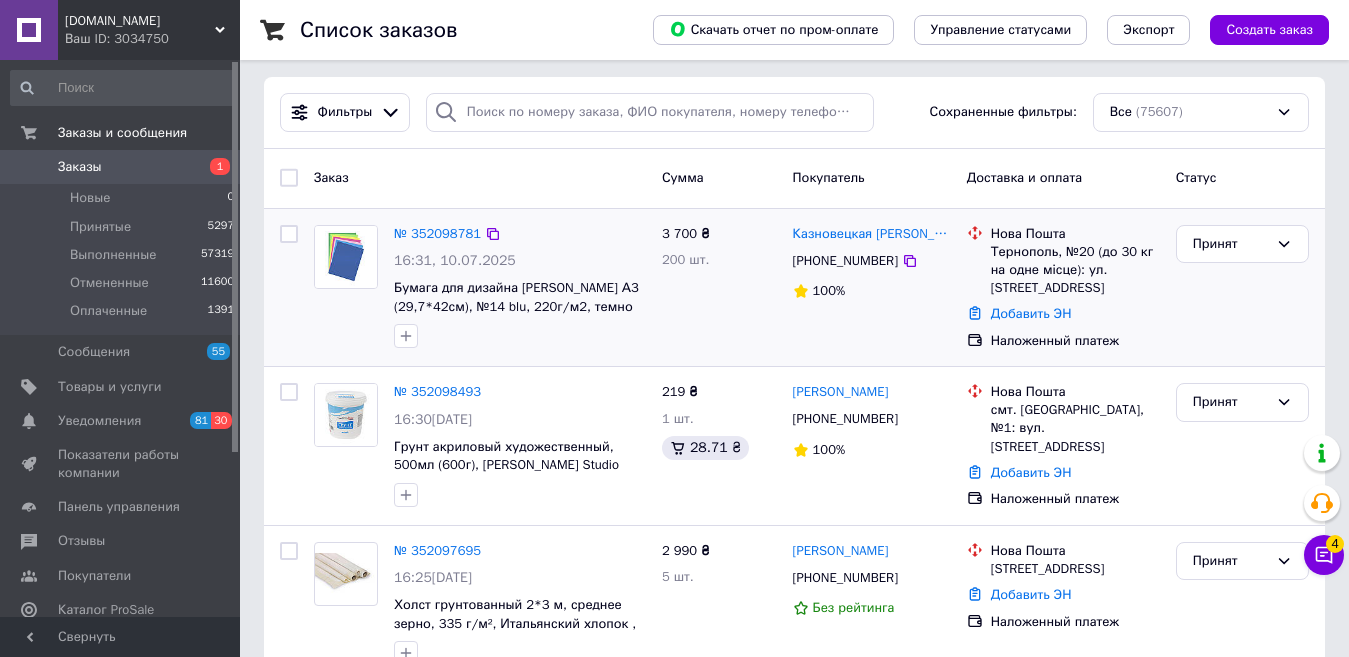 scroll, scrollTop: 0, scrollLeft: 0, axis: both 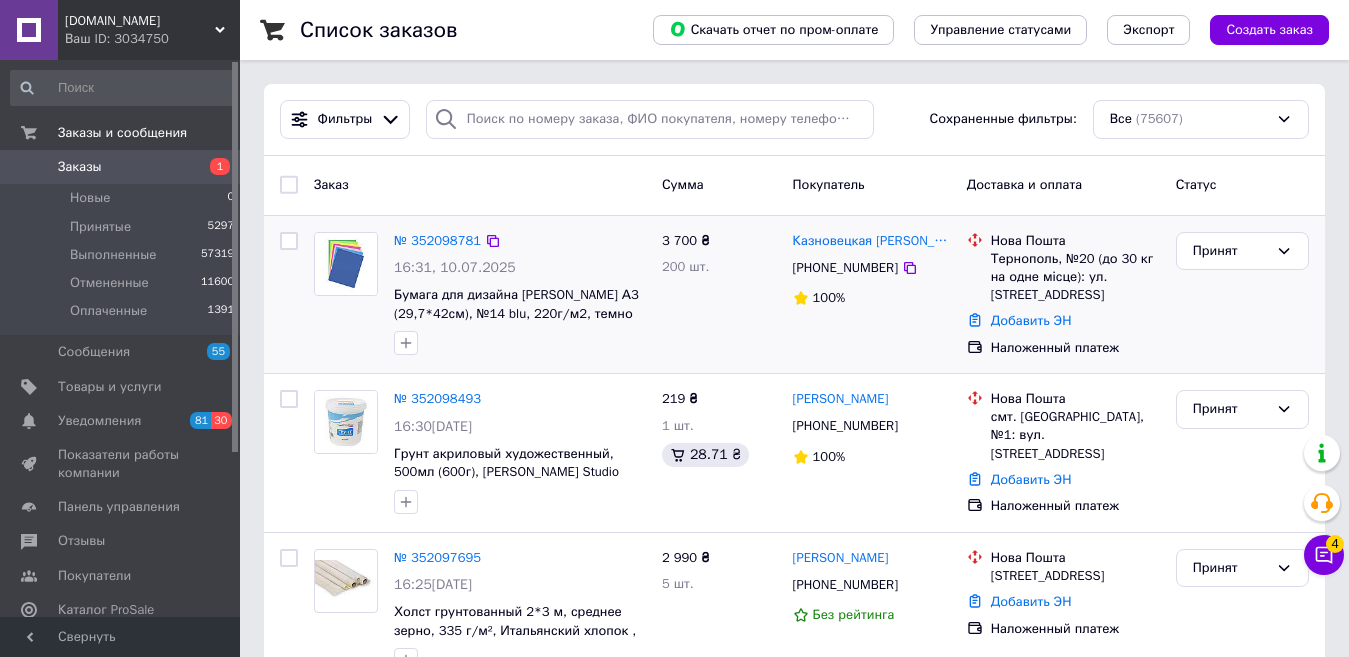 click on "3 700 ₴ 200 шт." at bounding box center [719, 295] 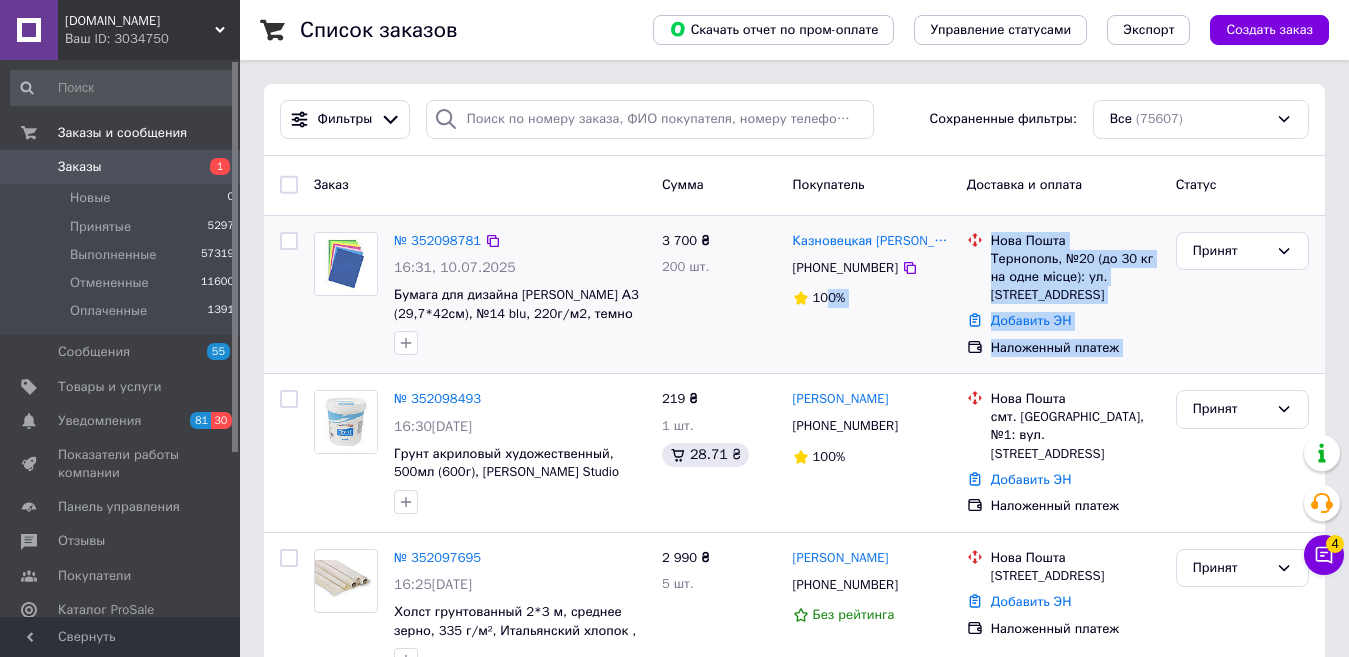 drag, startPoint x: 1185, startPoint y: 334, endPoint x: 791, endPoint y: 339, distance: 394.03174 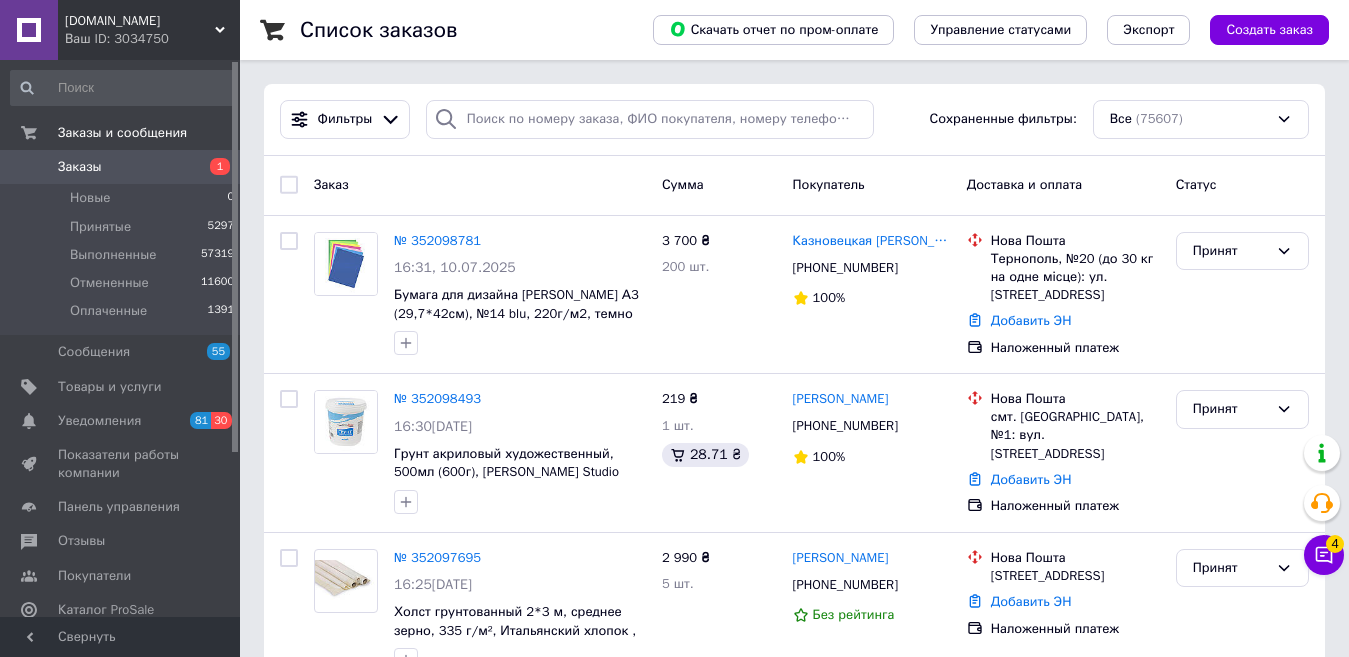 drag, startPoint x: 734, startPoint y: 341, endPoint x: 575, endPoint y: 3, distance: 373.53046 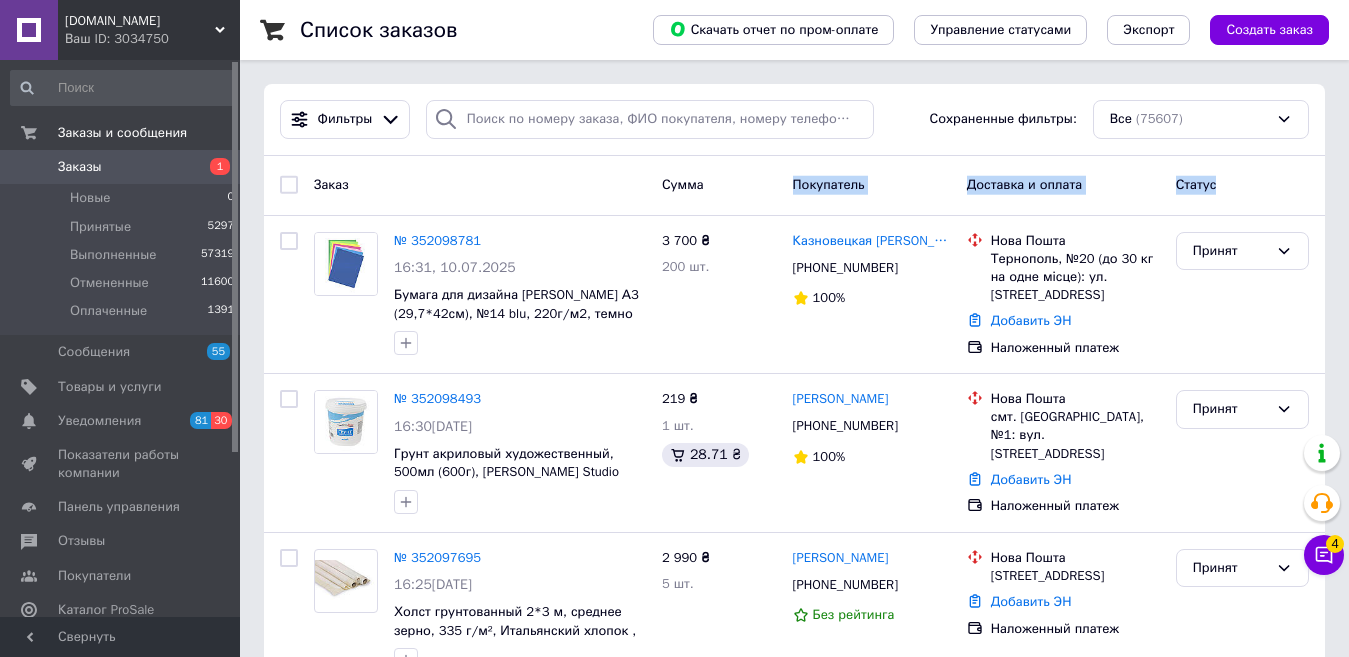 drag, startPoint x: 1254, startPoint y: 198, endPoint x: 750, endPoint y: 184, distance: 504.1944 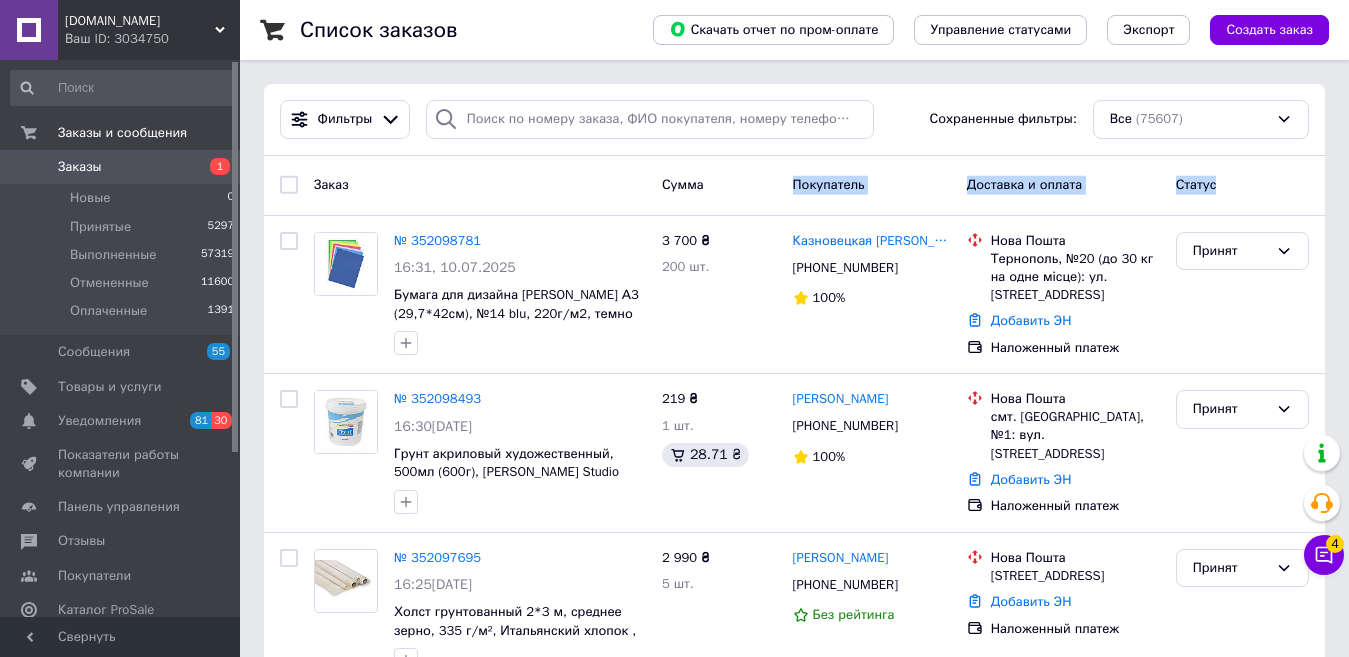 click on "Заказ Сумма Покупатель Доставка и оплата Статус" at bounding box center [794, 185] 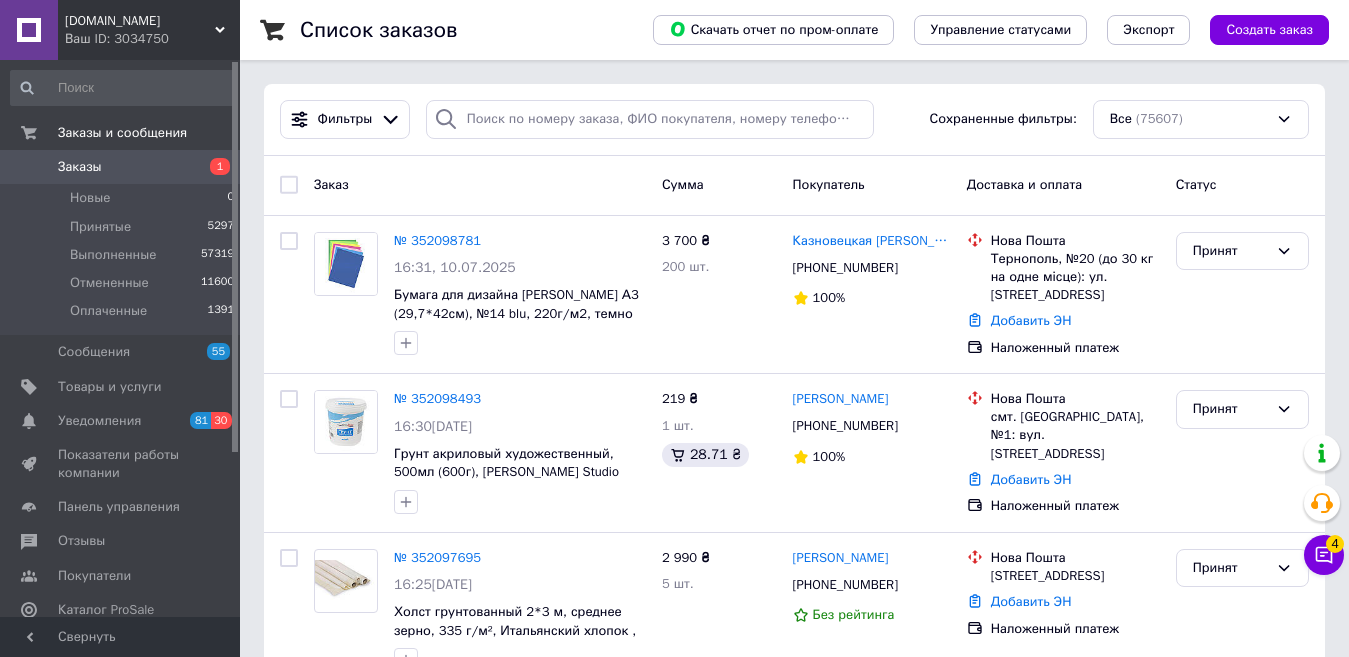click on "Сумма" at bounding box center [719, 185] 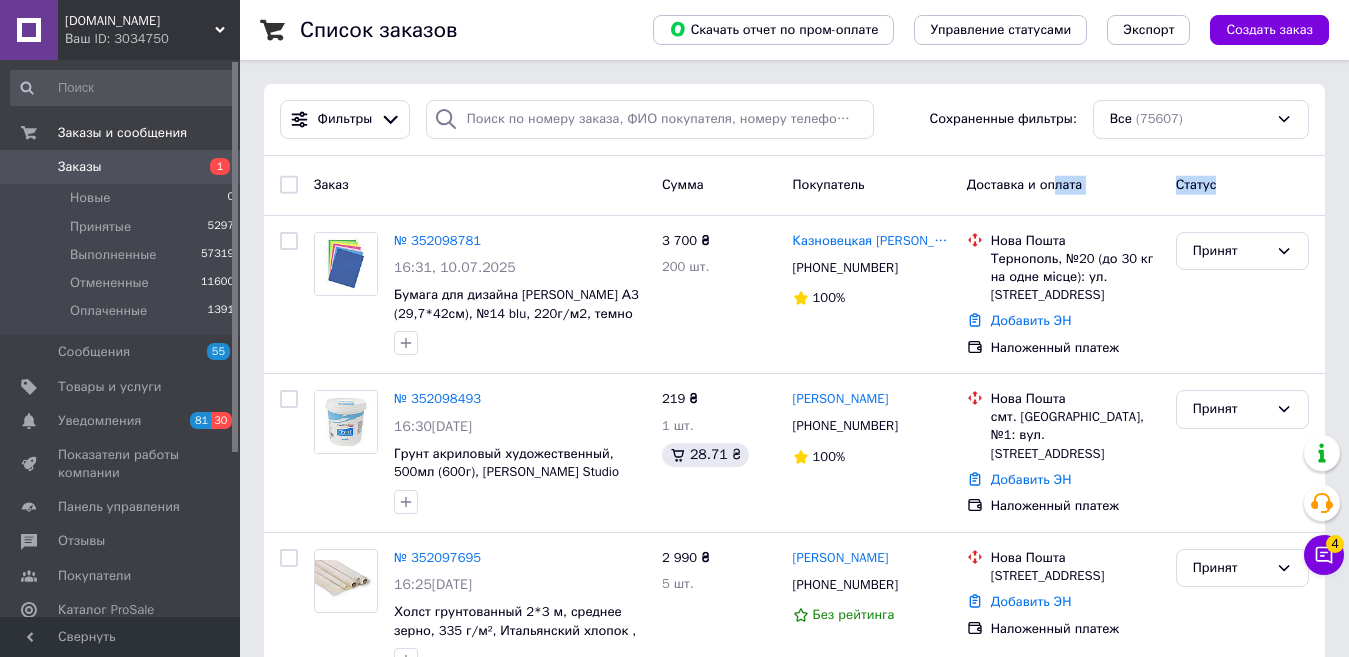 drag, startPoint x: 1267, startPoint y: 193, endPoint x: 942, endPoint y: 185, distance: 325.09845 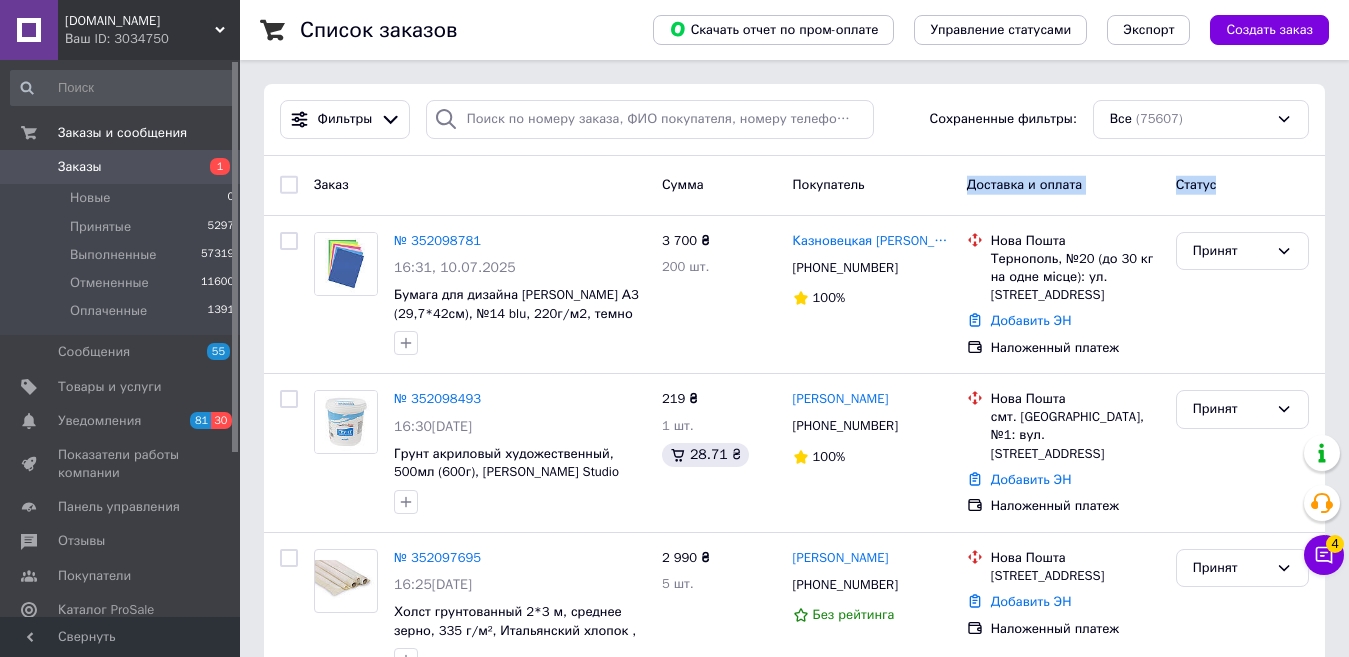 click on "Покупатель" at bounding box center (872, 185) 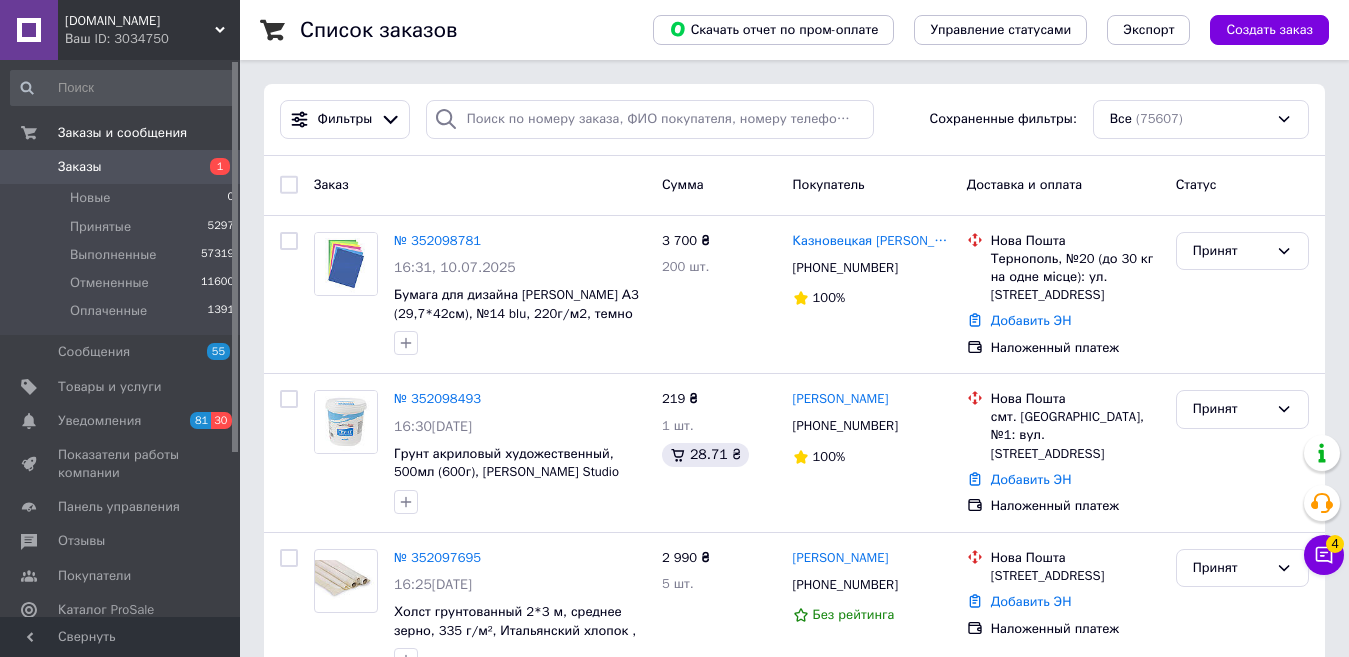 click on "Покупатель" at bounding box center (829, 184) 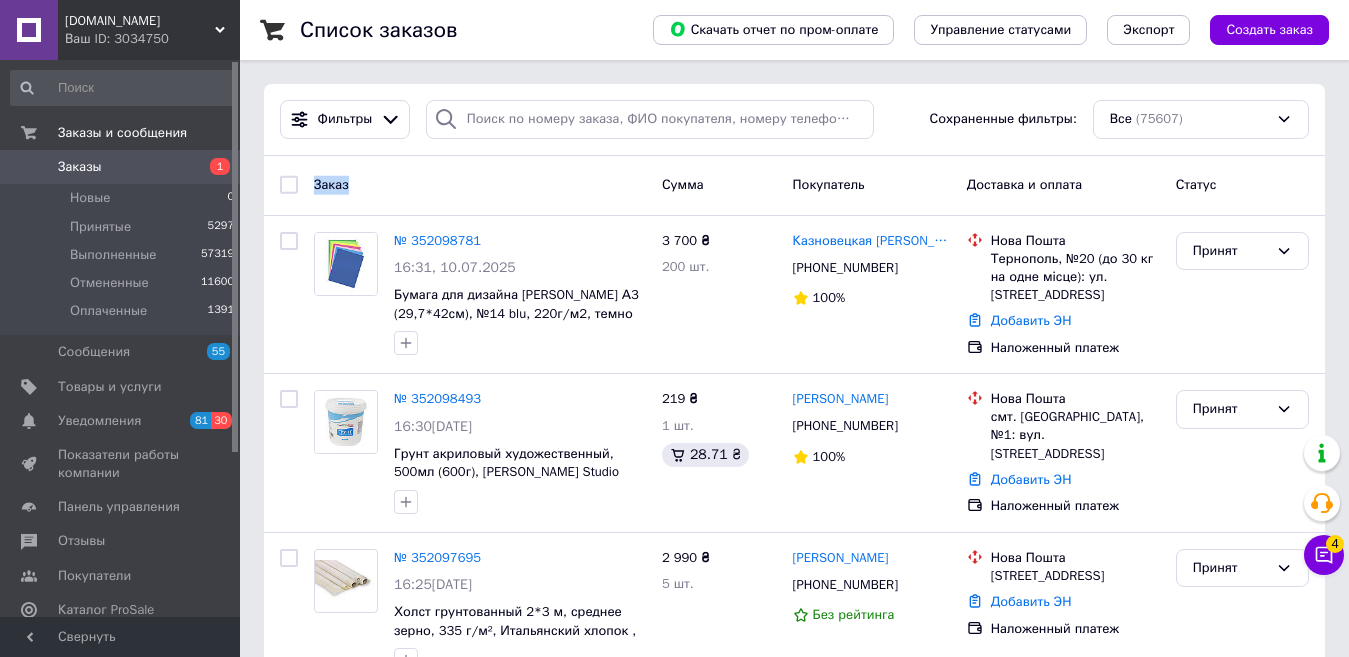 drag, startPoint x: 312, startPoint y: 188, endPoint x: 456, endPoint y: 188, distance: 144 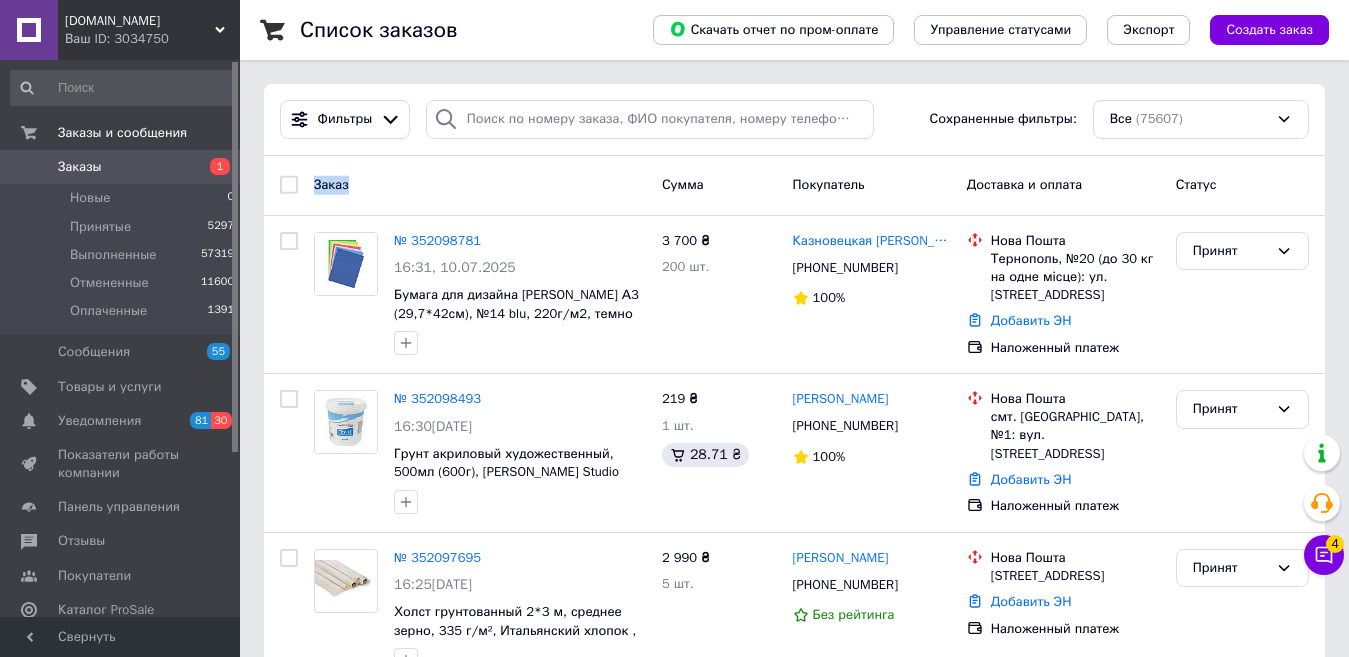click on "Заказ" at bounding box center (480, 185) 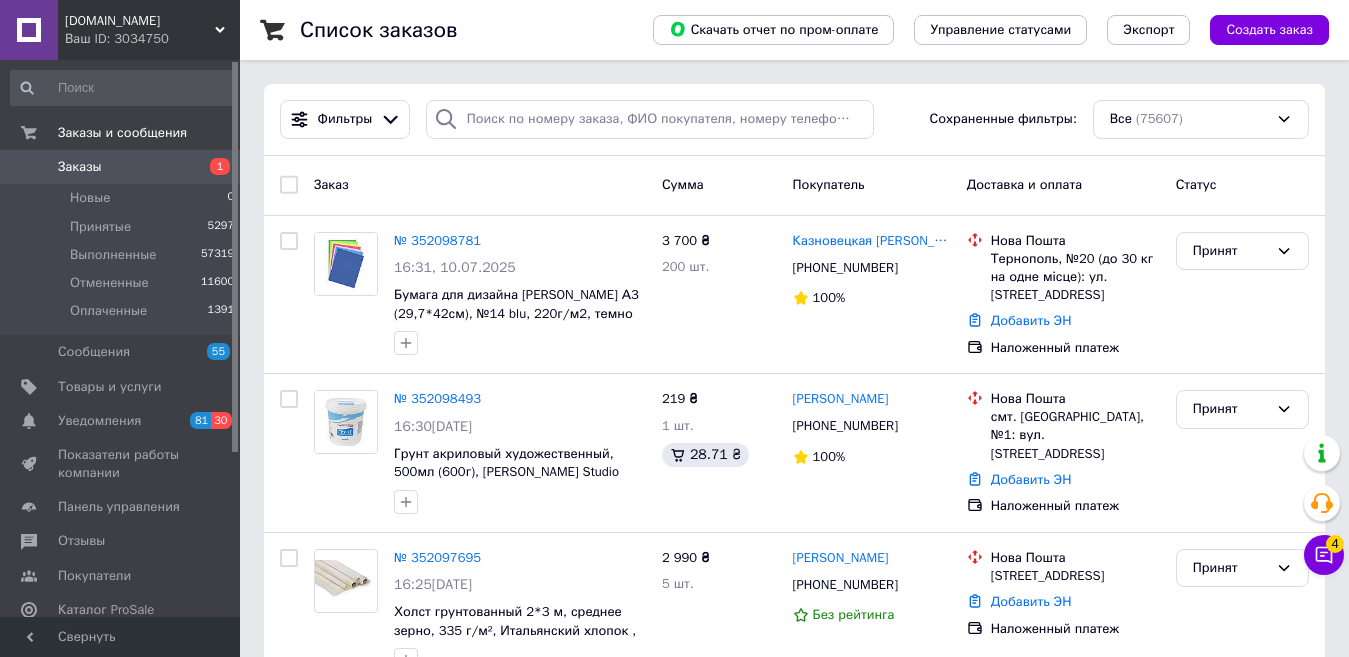click on "Заказ" at bounding box center [480, 185] 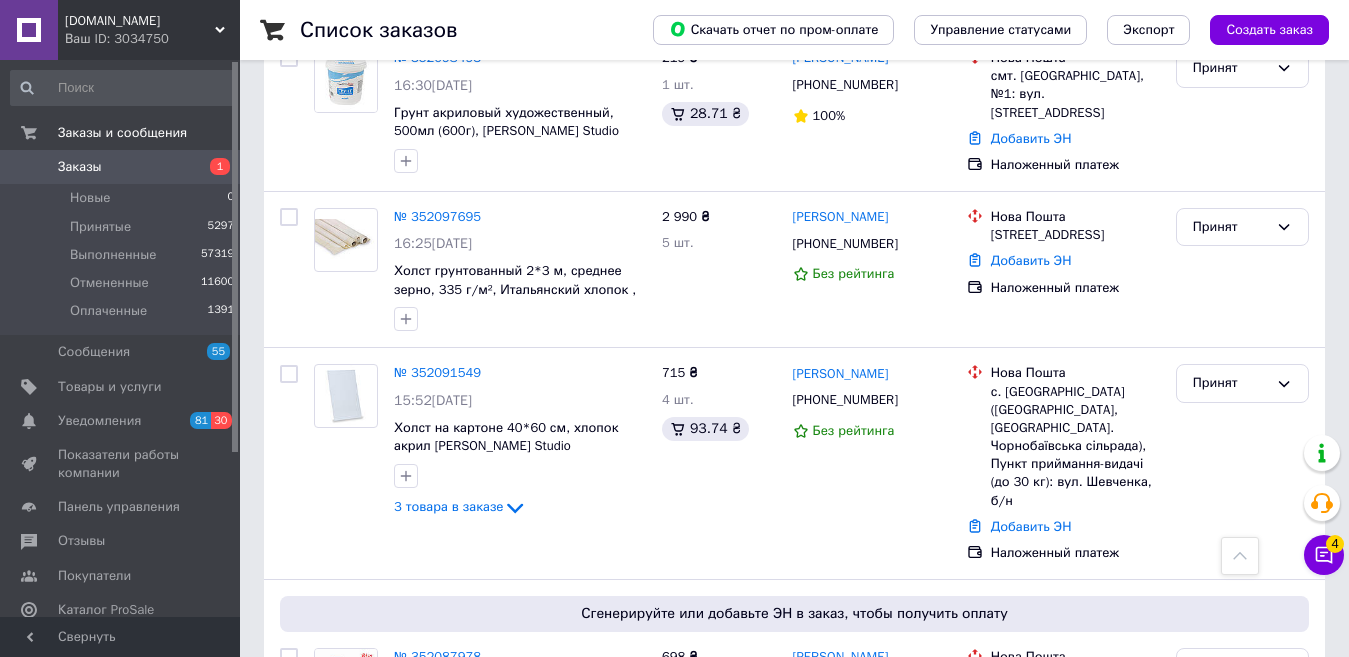 scroll, scrollTop: 0, scrollLeft: 0, axis: both 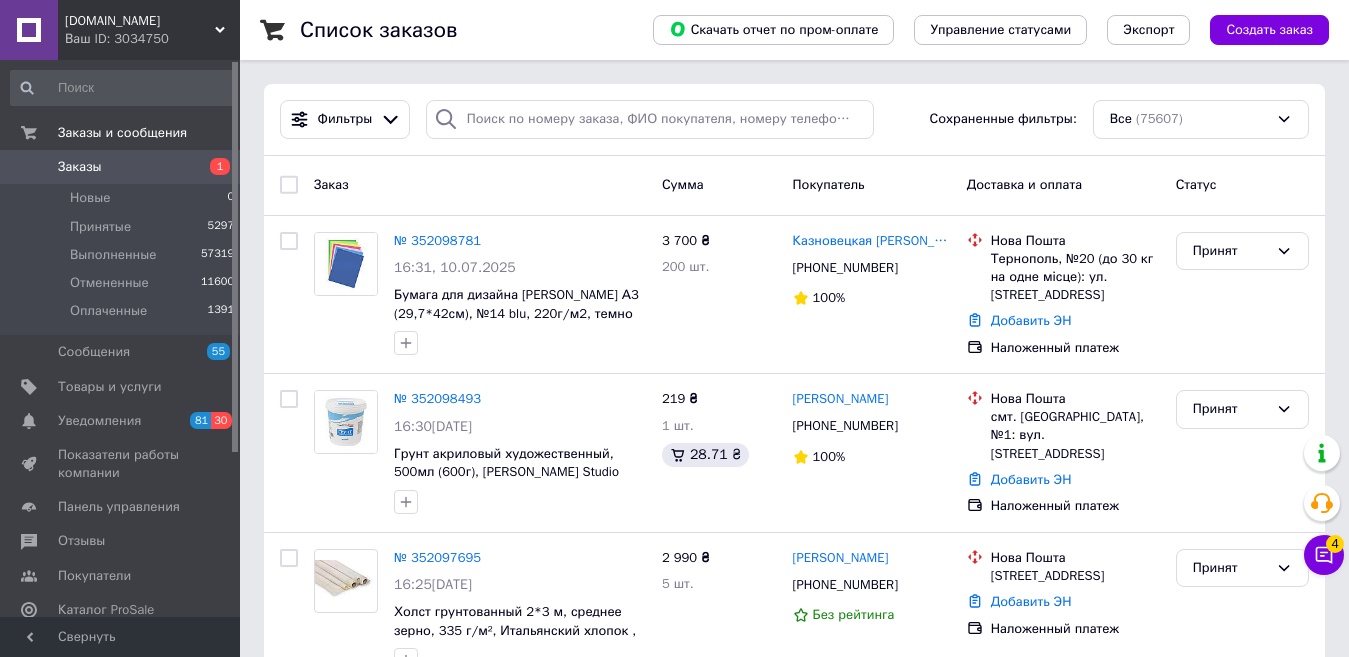 click on "Заказ" at bounding box center [480, 185] 